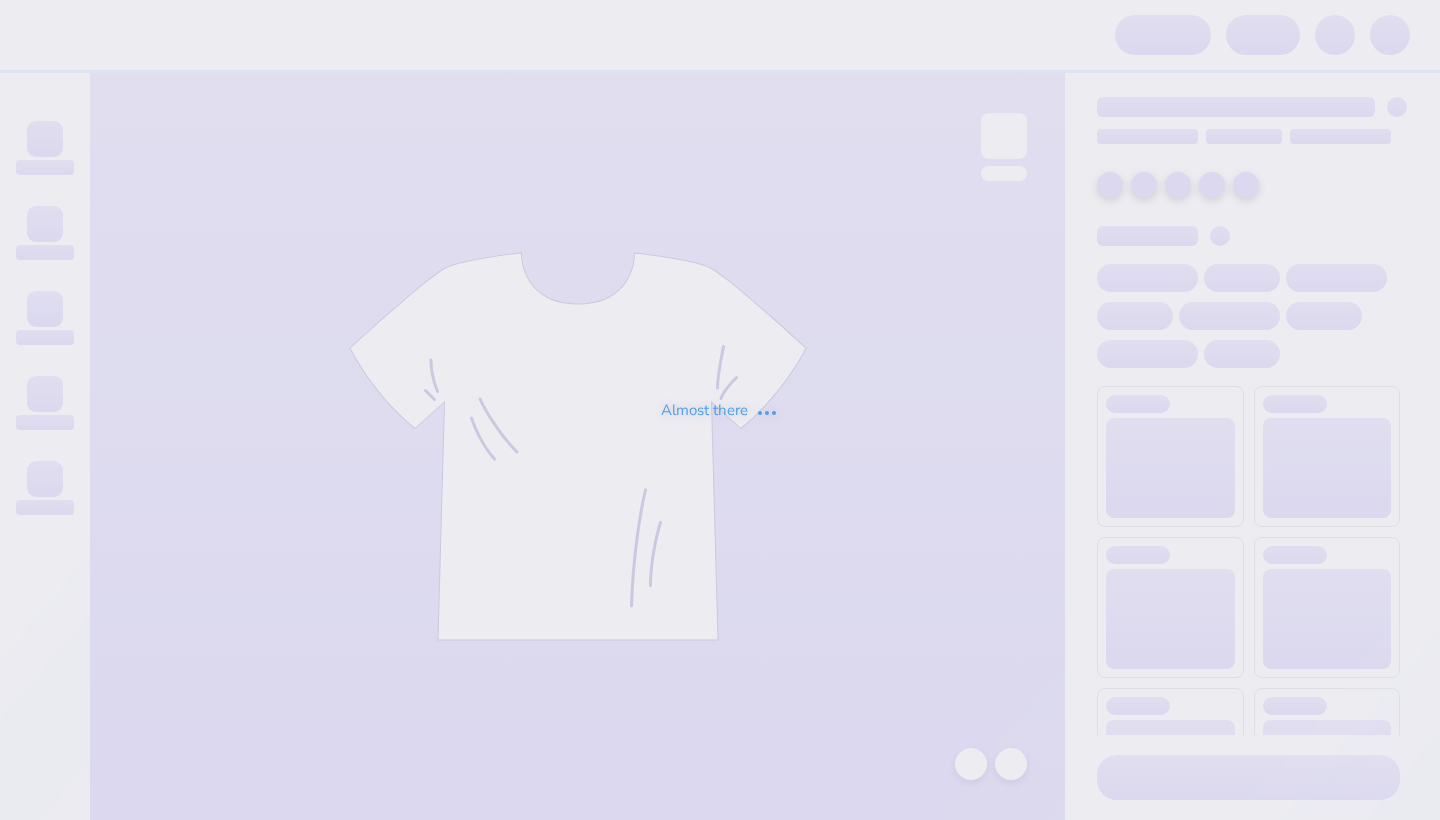 scroll, scrollTop: 0, scrollLeft: 0, axis: both 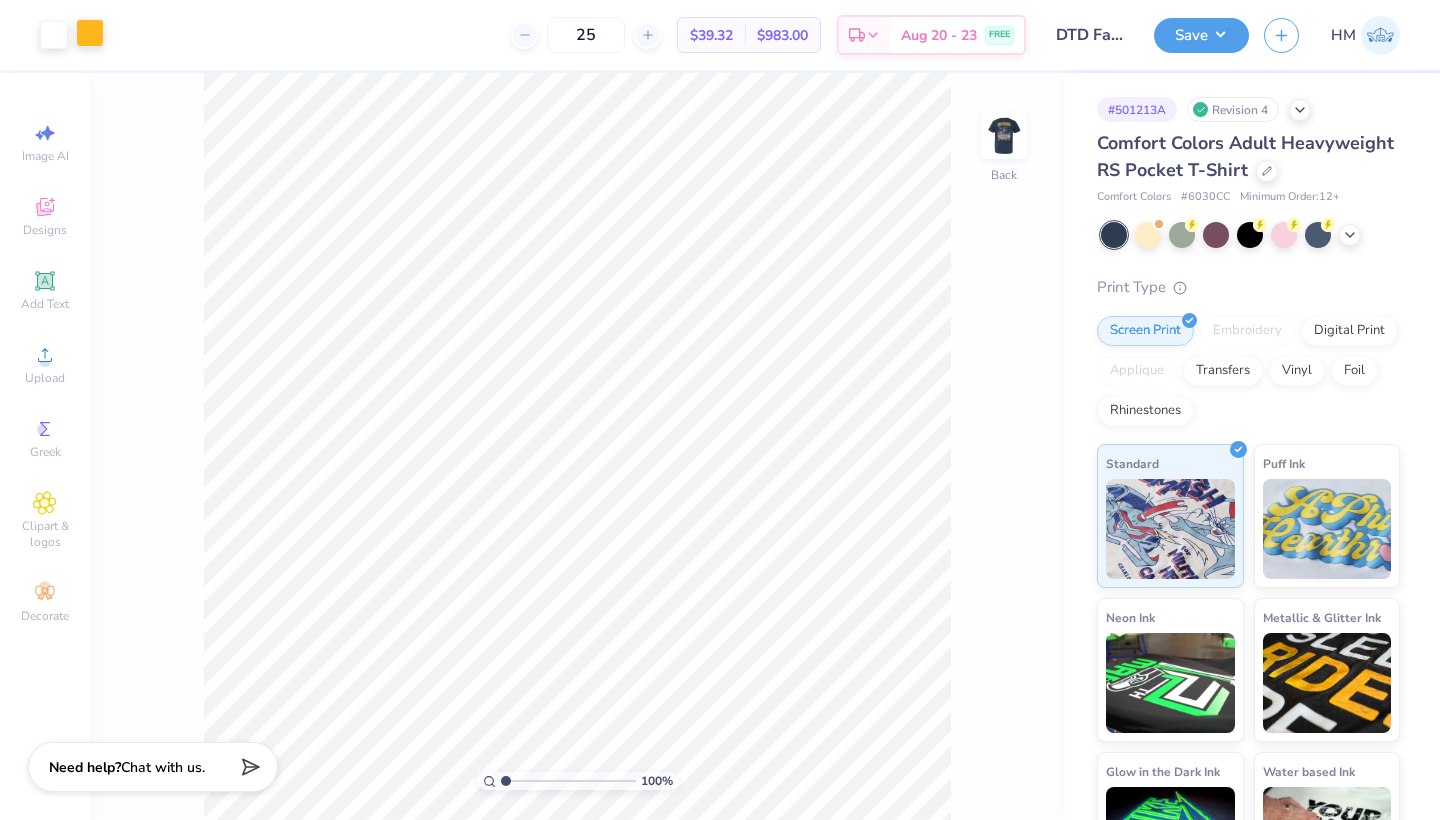 click at bounding box center [90, 33] 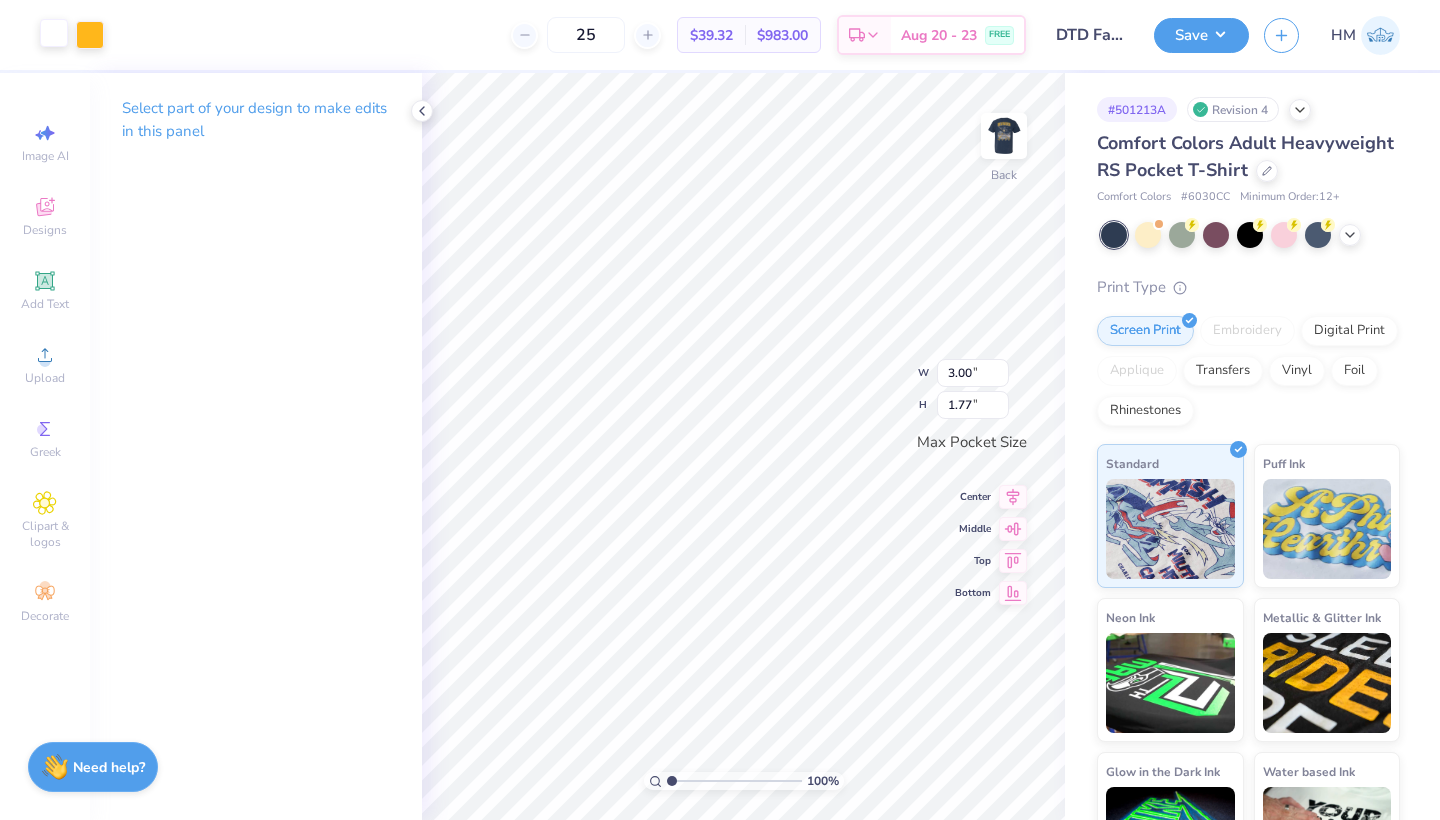 click at bounding box center [54, 33] 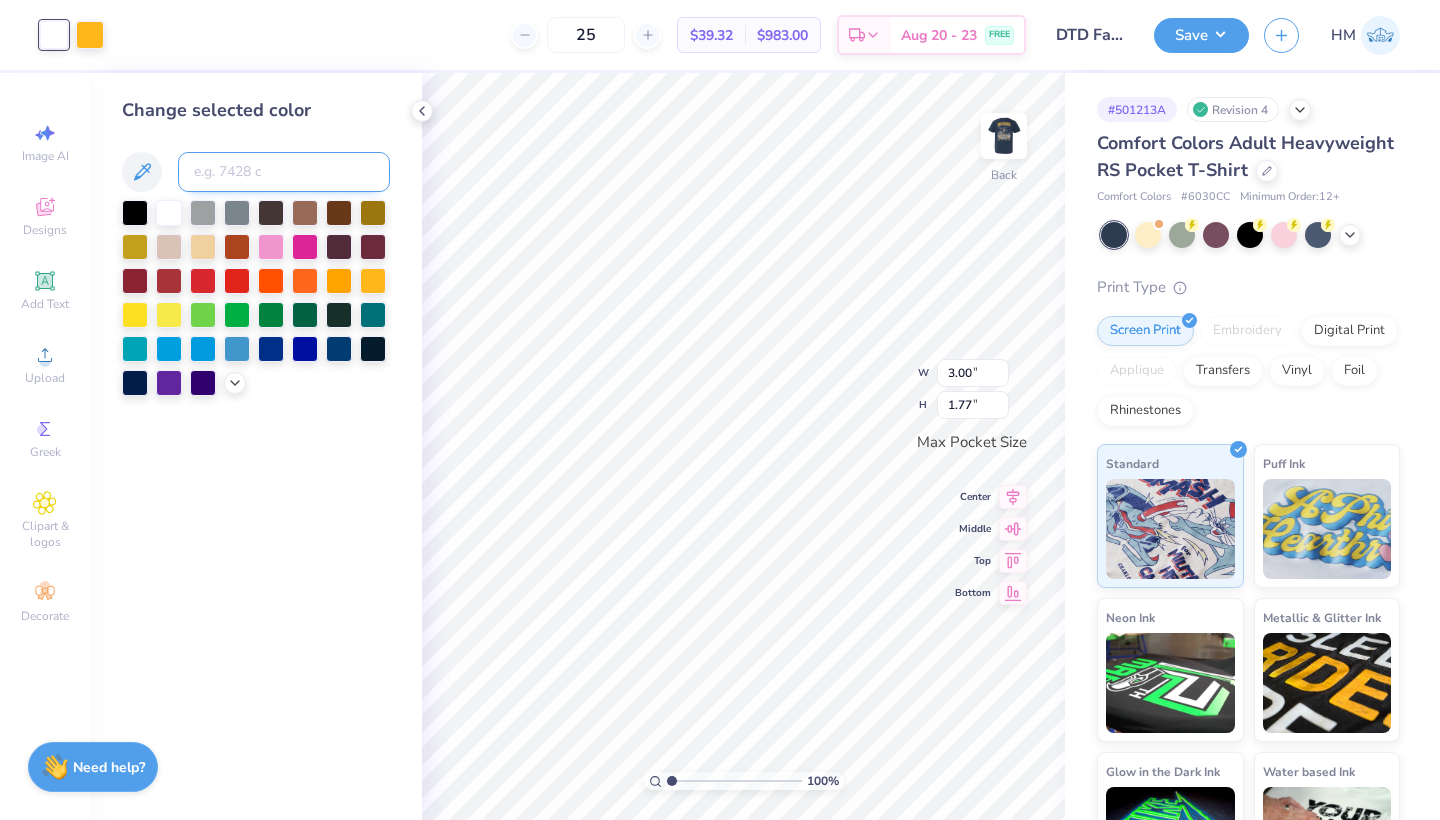 click at bounding box center [284, 172] 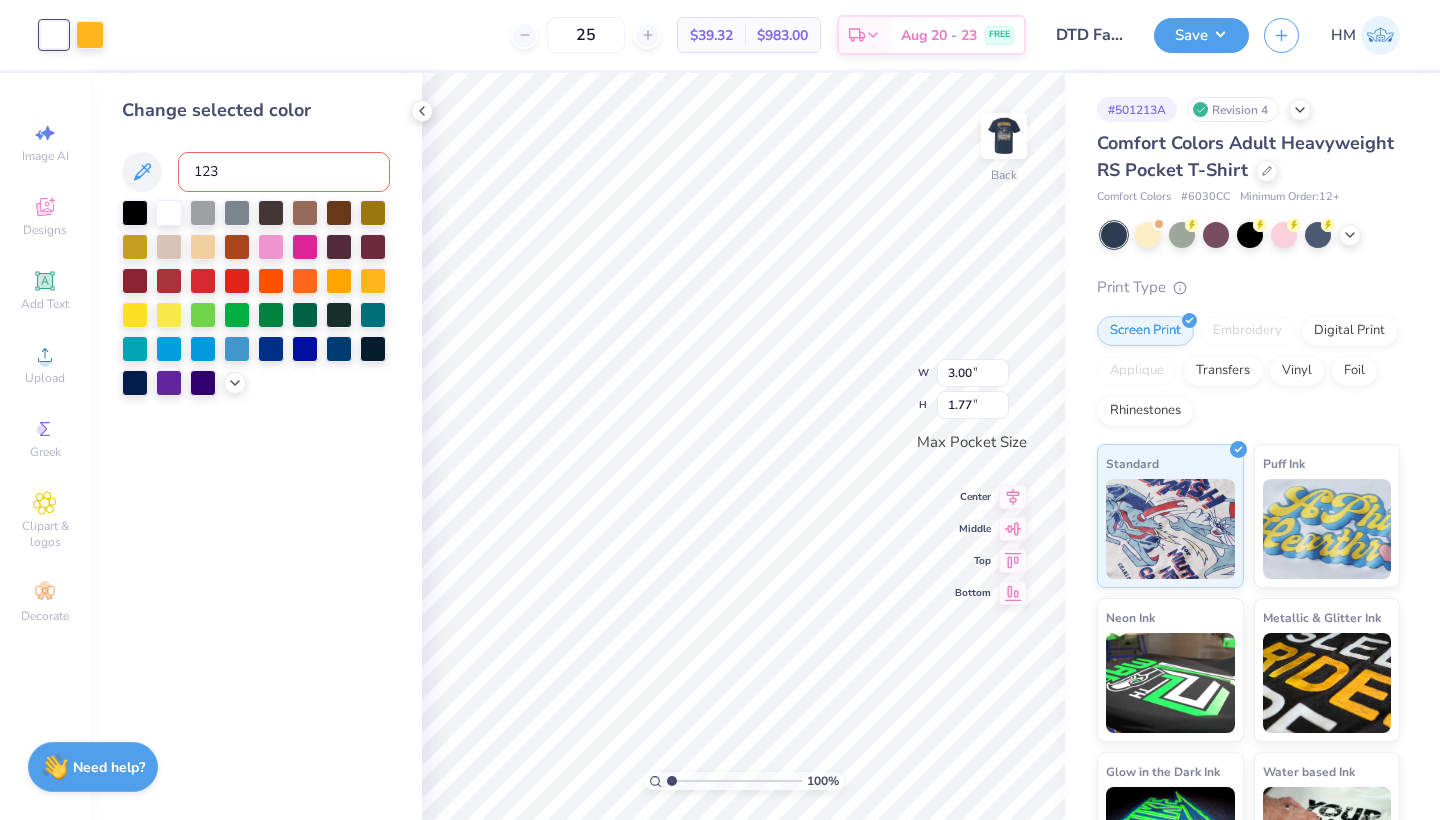 type on "1235" 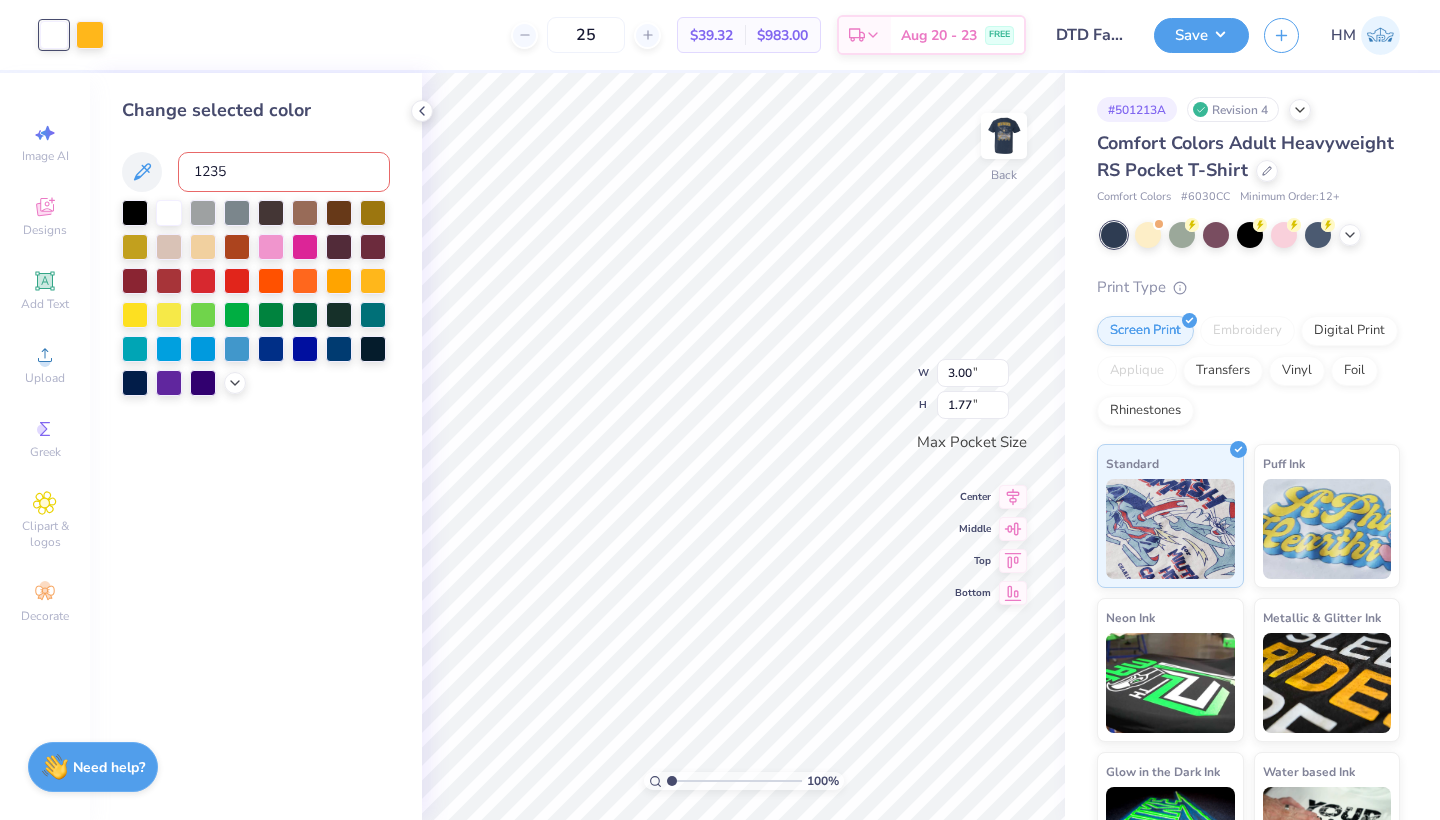 type 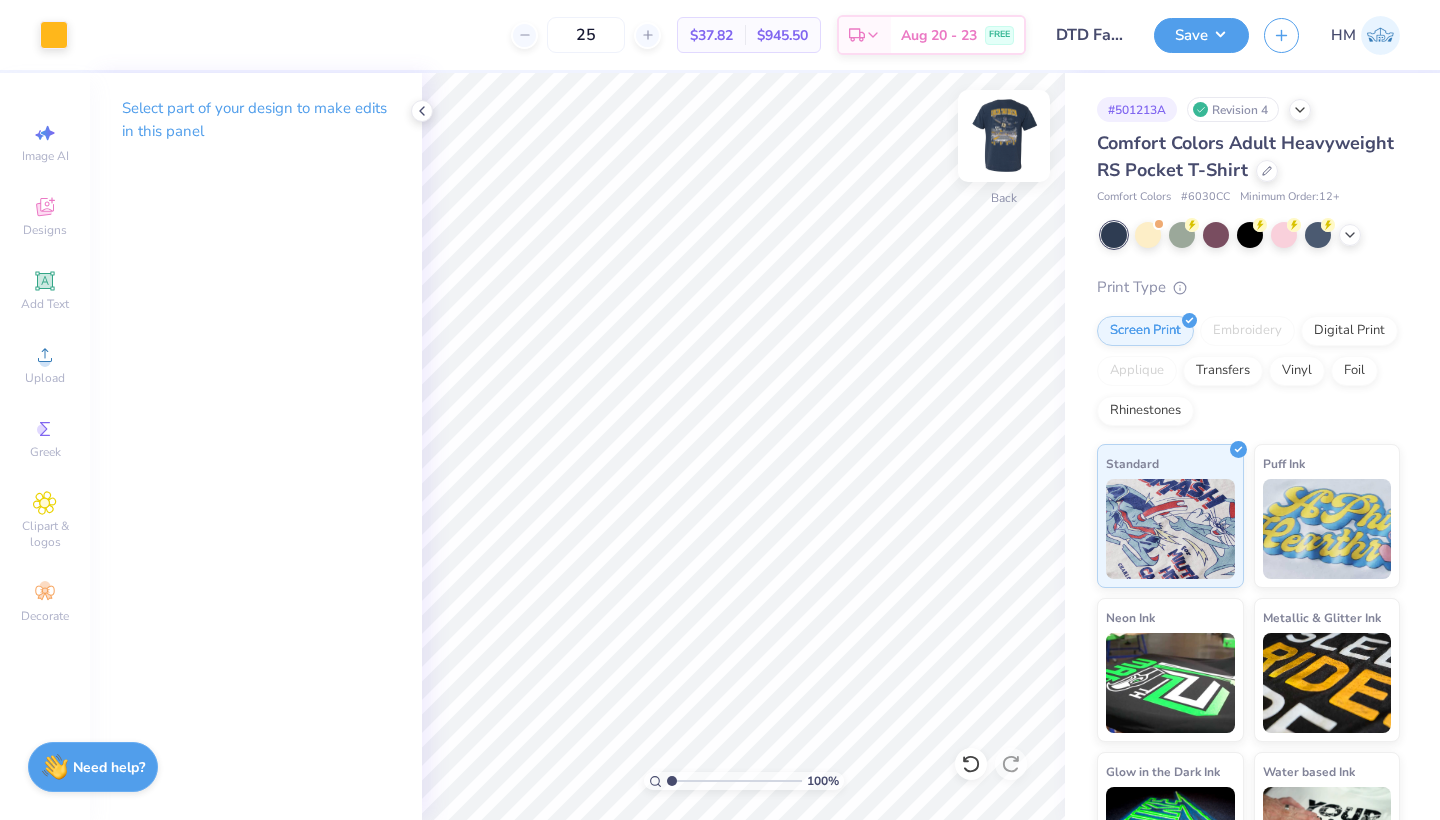 click at bounding box center (1004, 136) 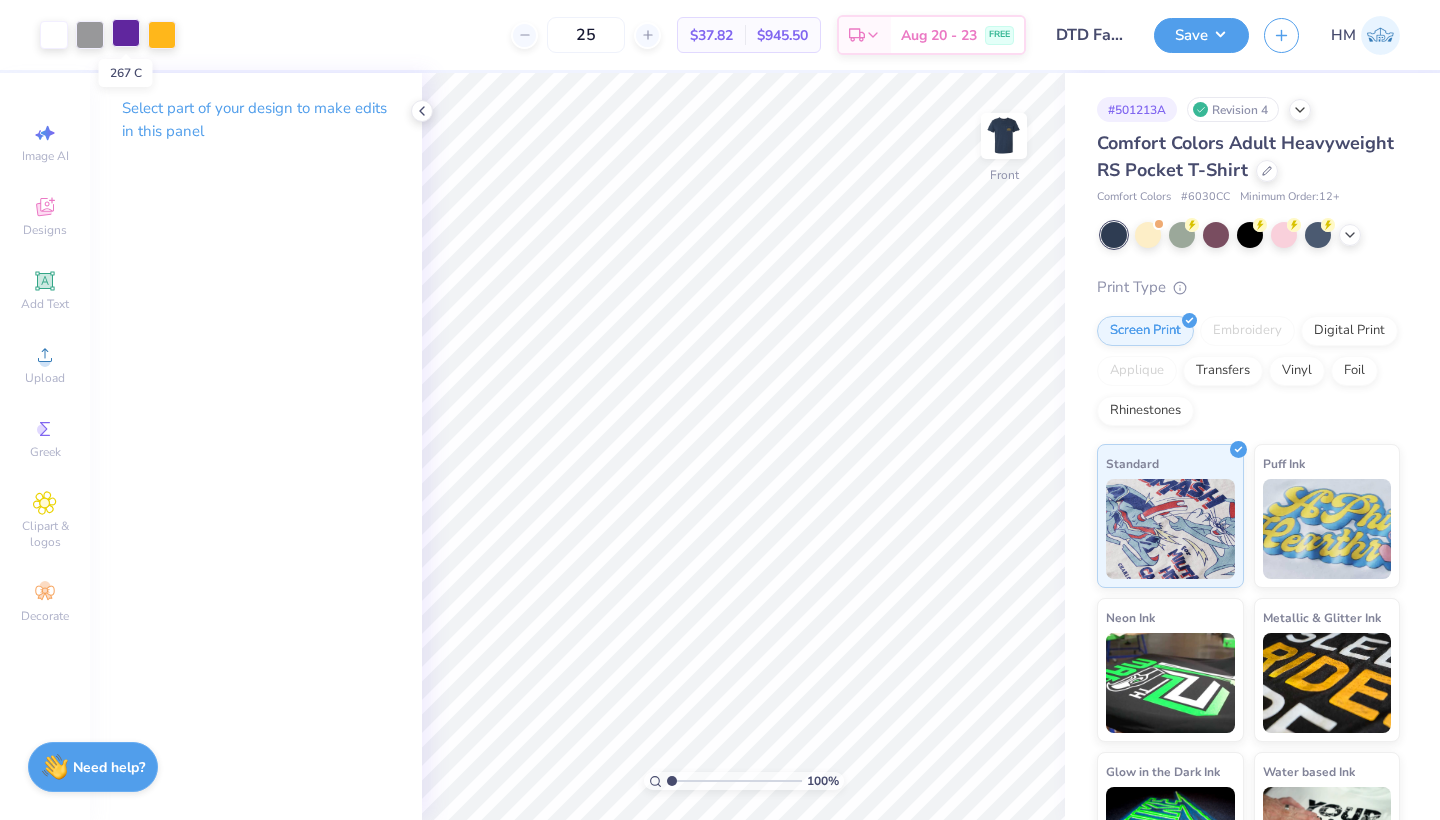 click at bounding box center (126, 33) 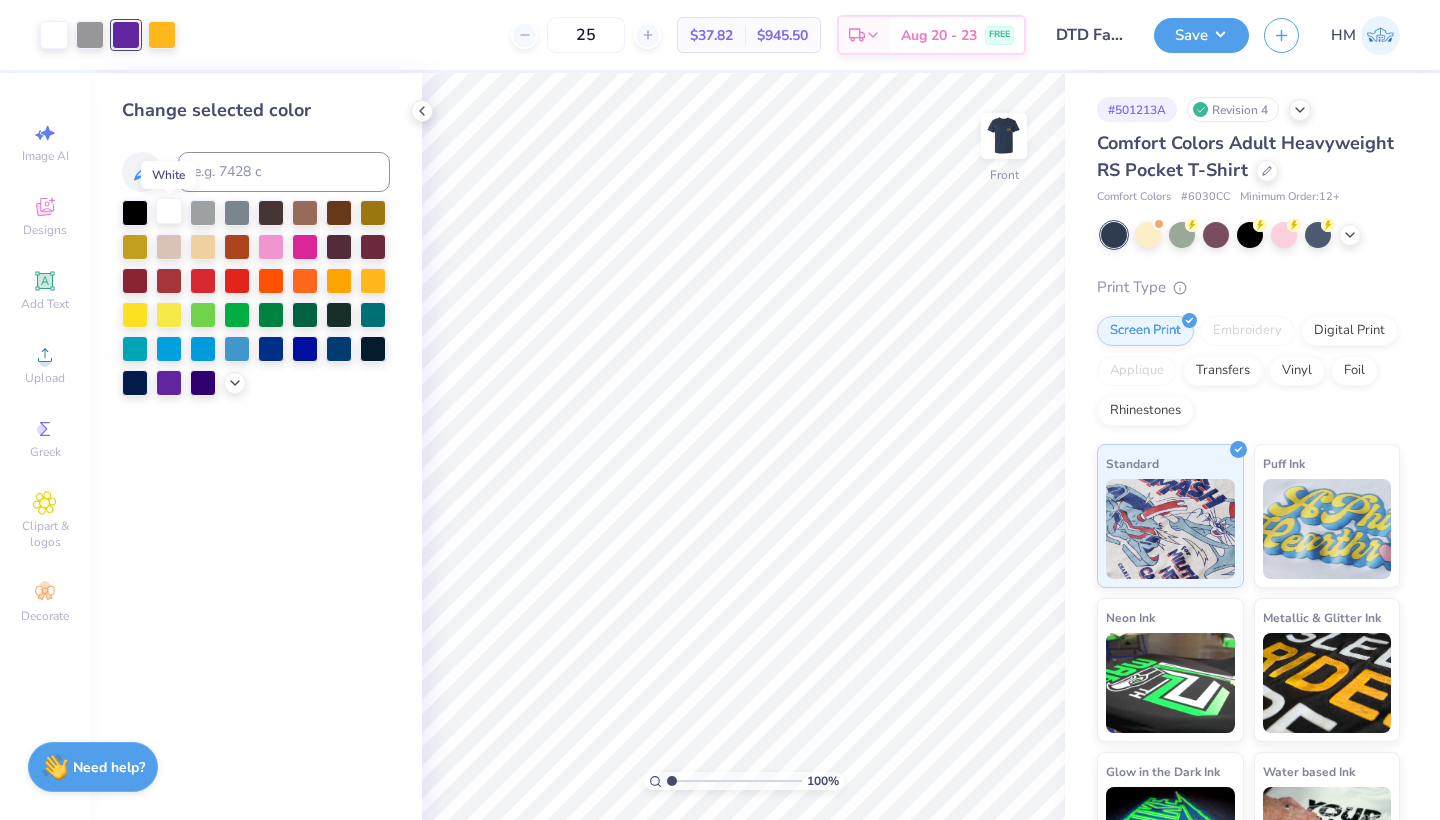 click at bounding box center (169, 211) 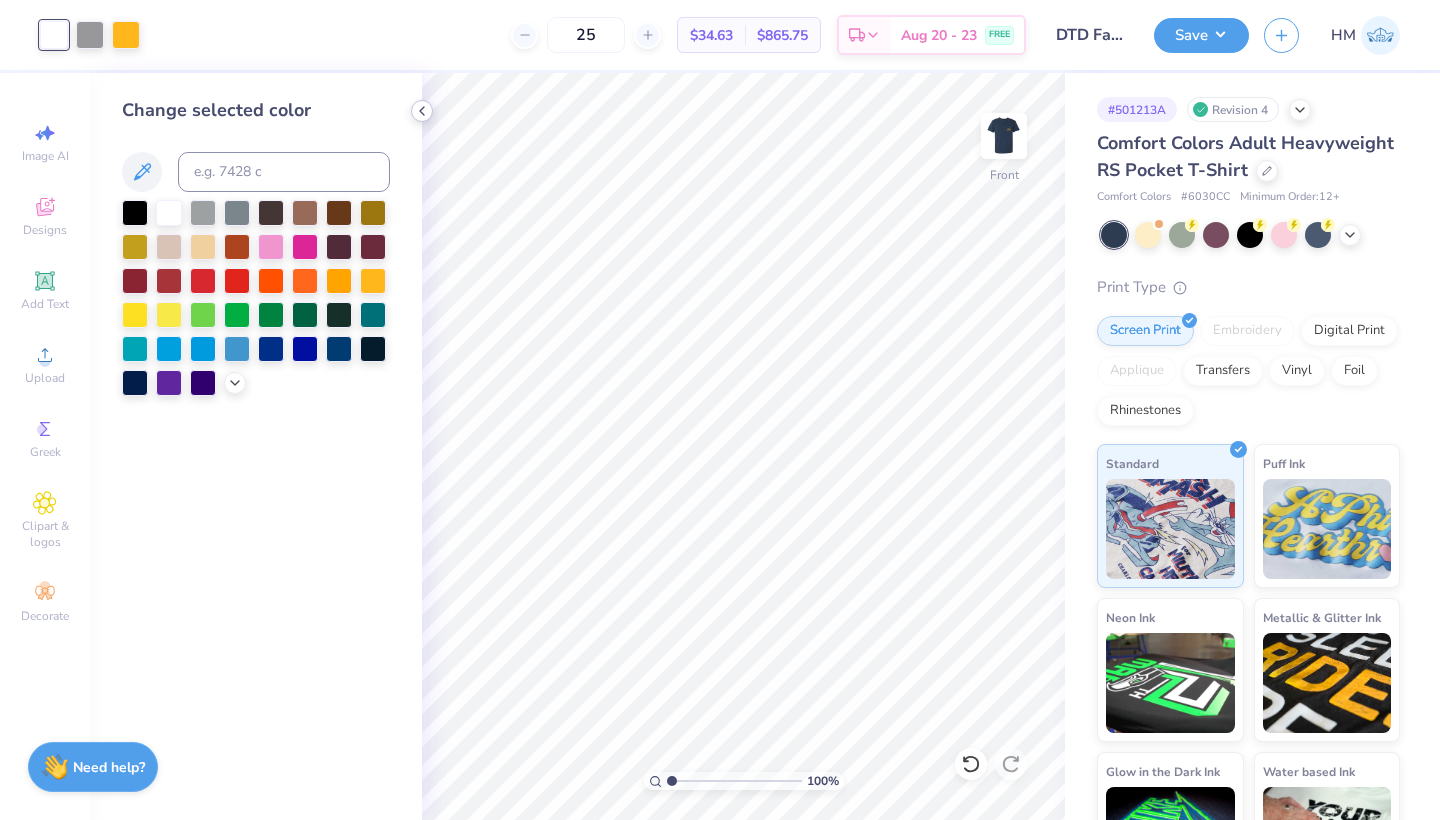 click 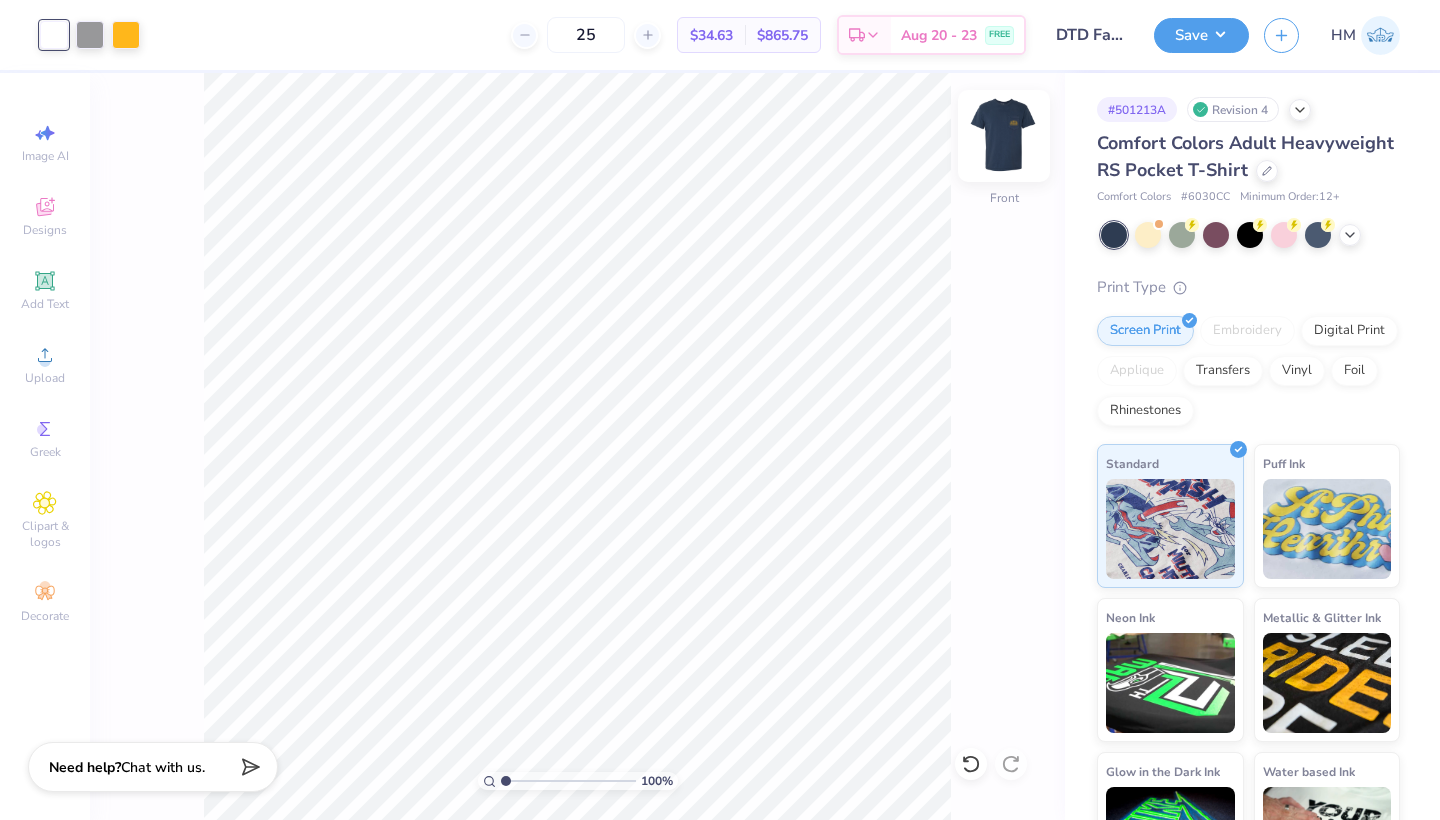 click at bounding box center (1004, 136) 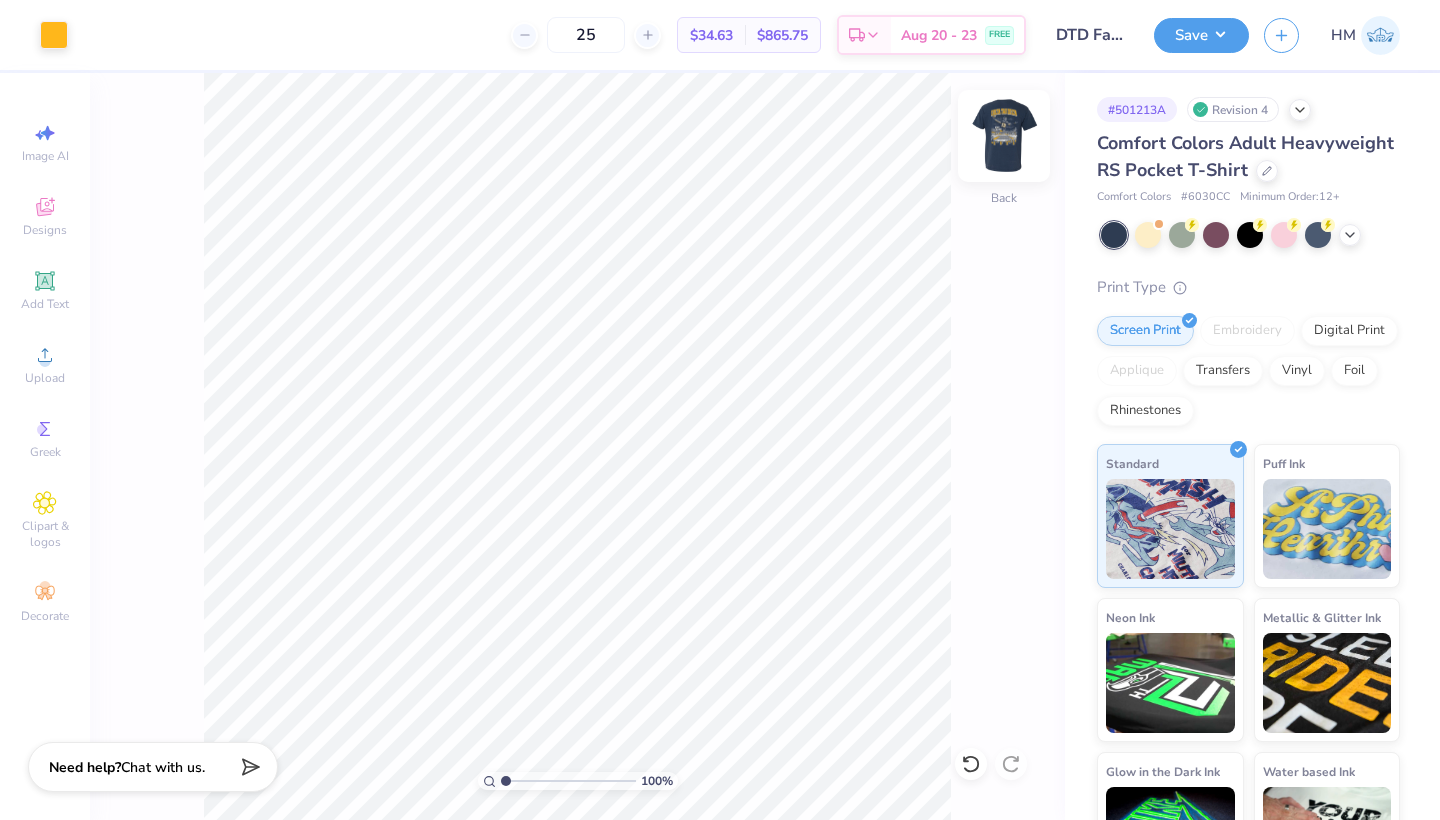 click at bounding box center [1004, 136] 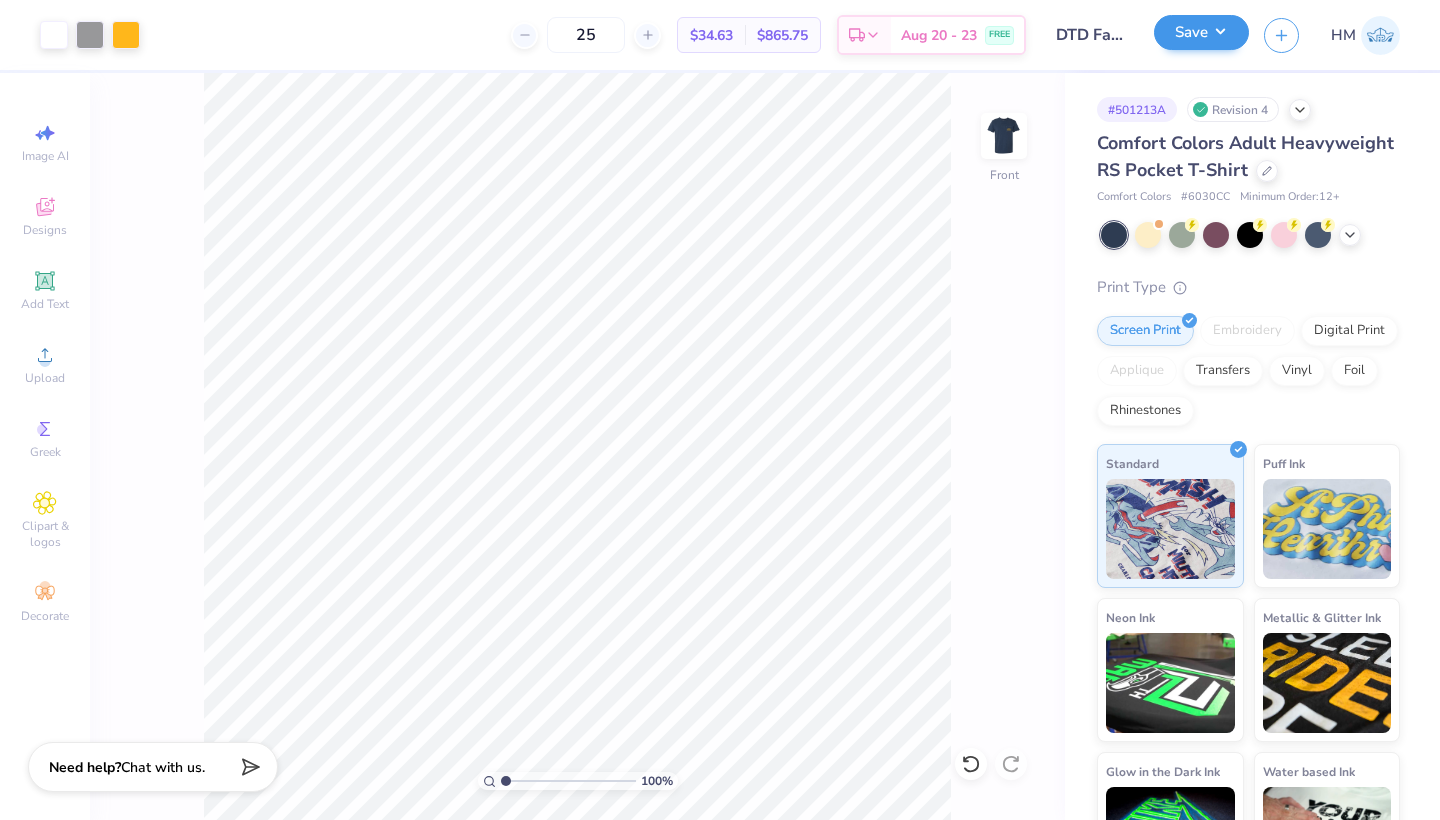click on "Save" at bounding box center [1201, 32] 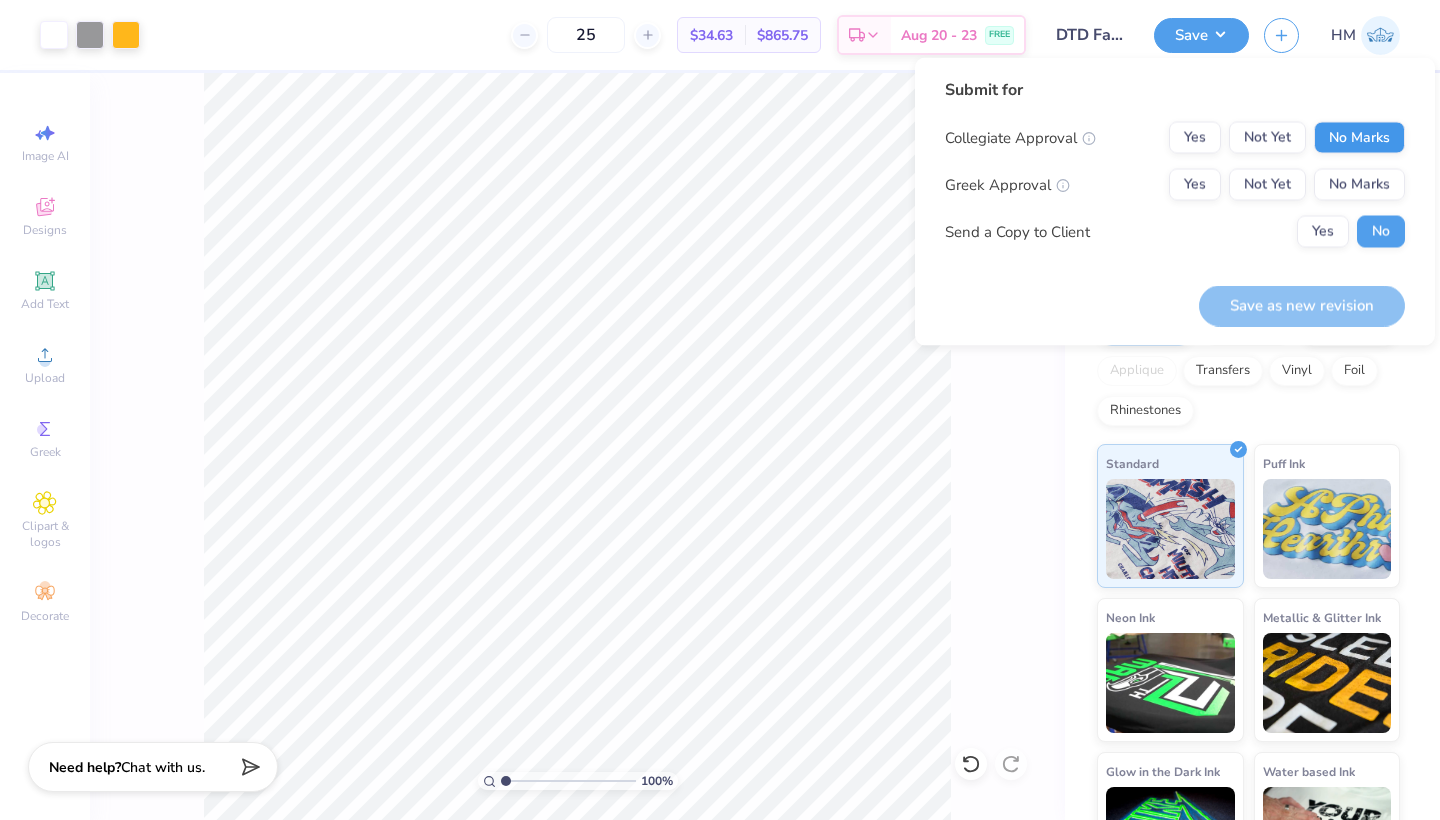 click on "No Marks" at bounding box center [1359, 138] 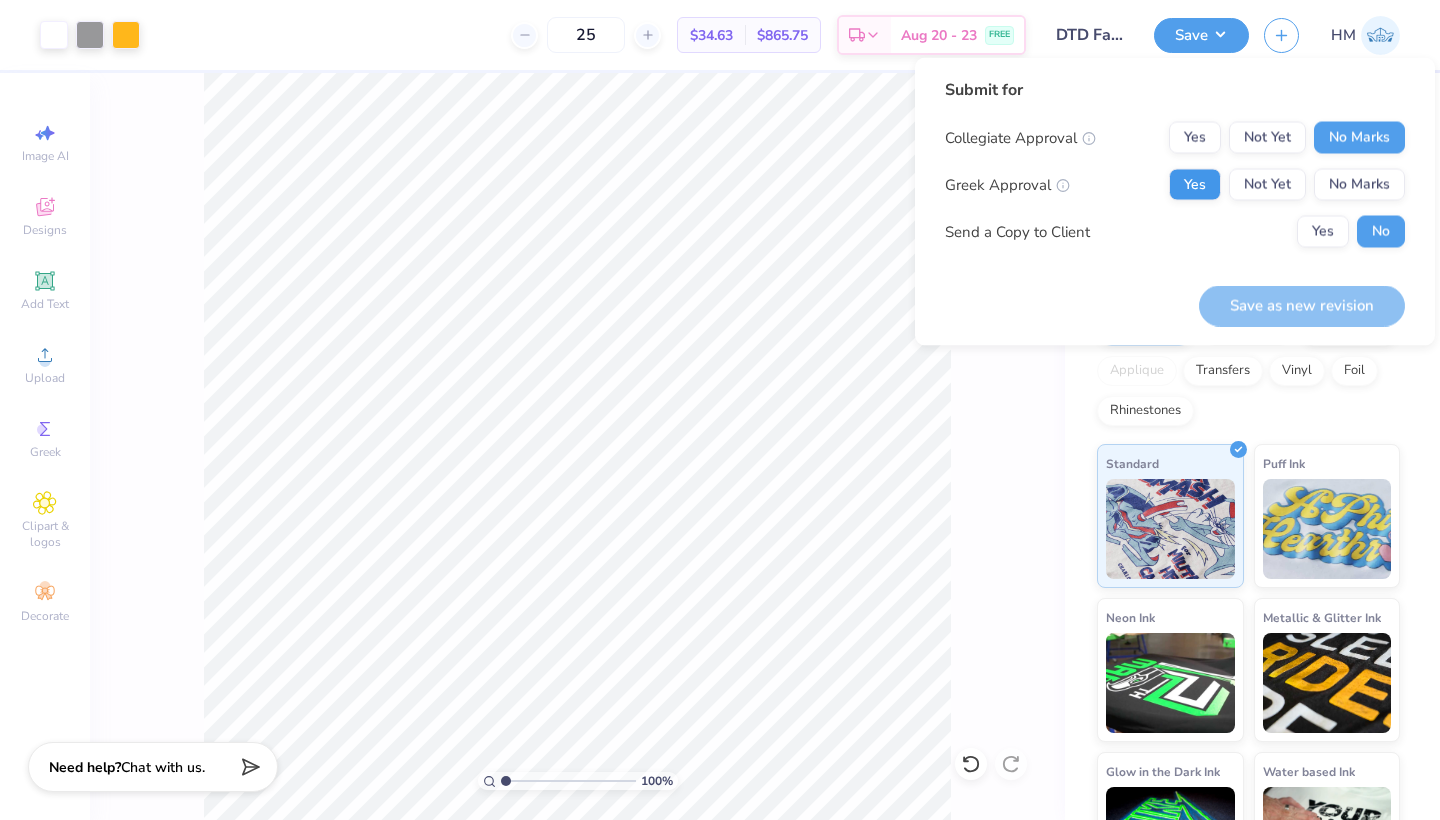 click on "Yes" at bounding box center (1195, 185) 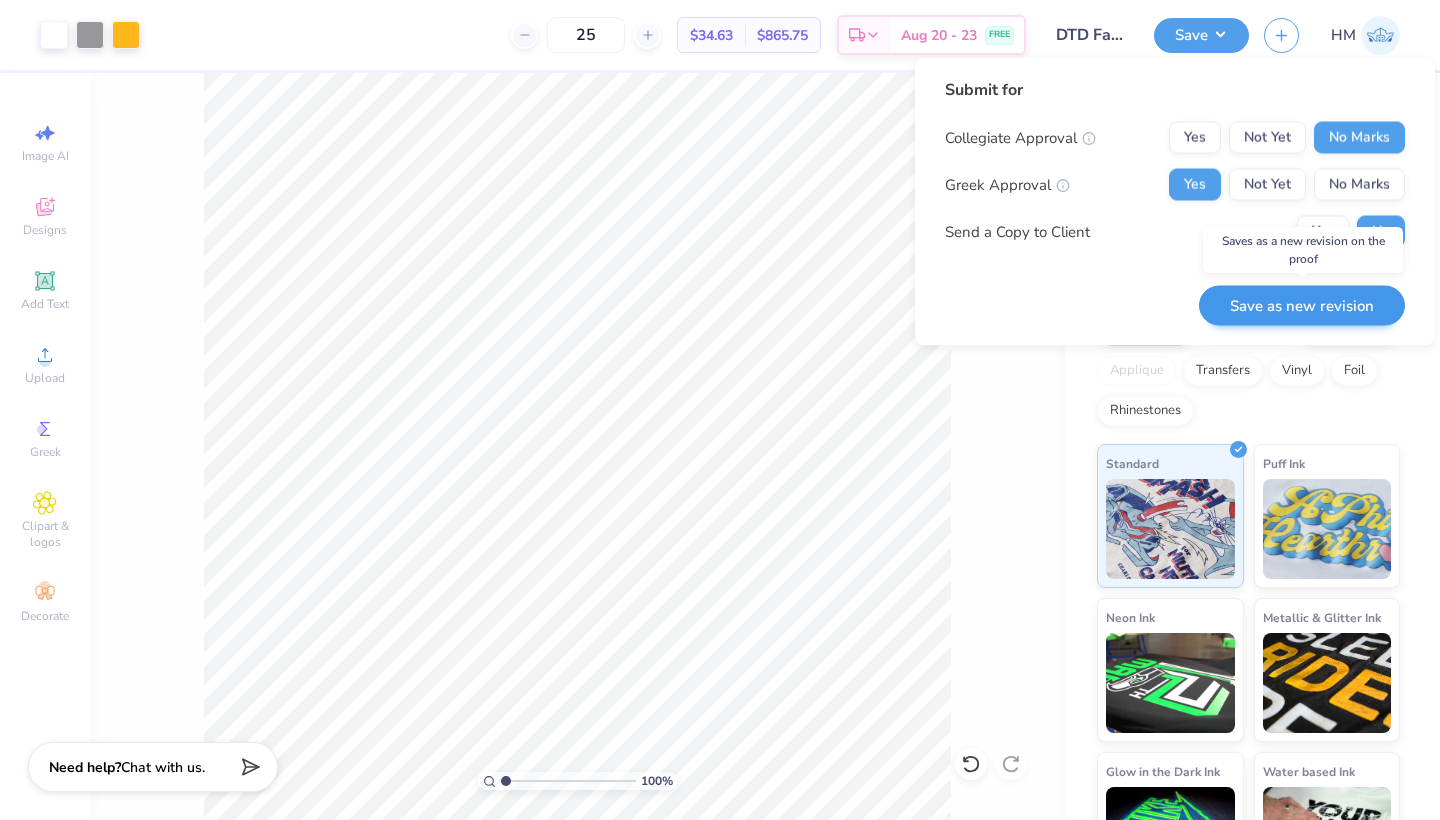 click on "Save as new revision" at bounding box center [1302, 305] 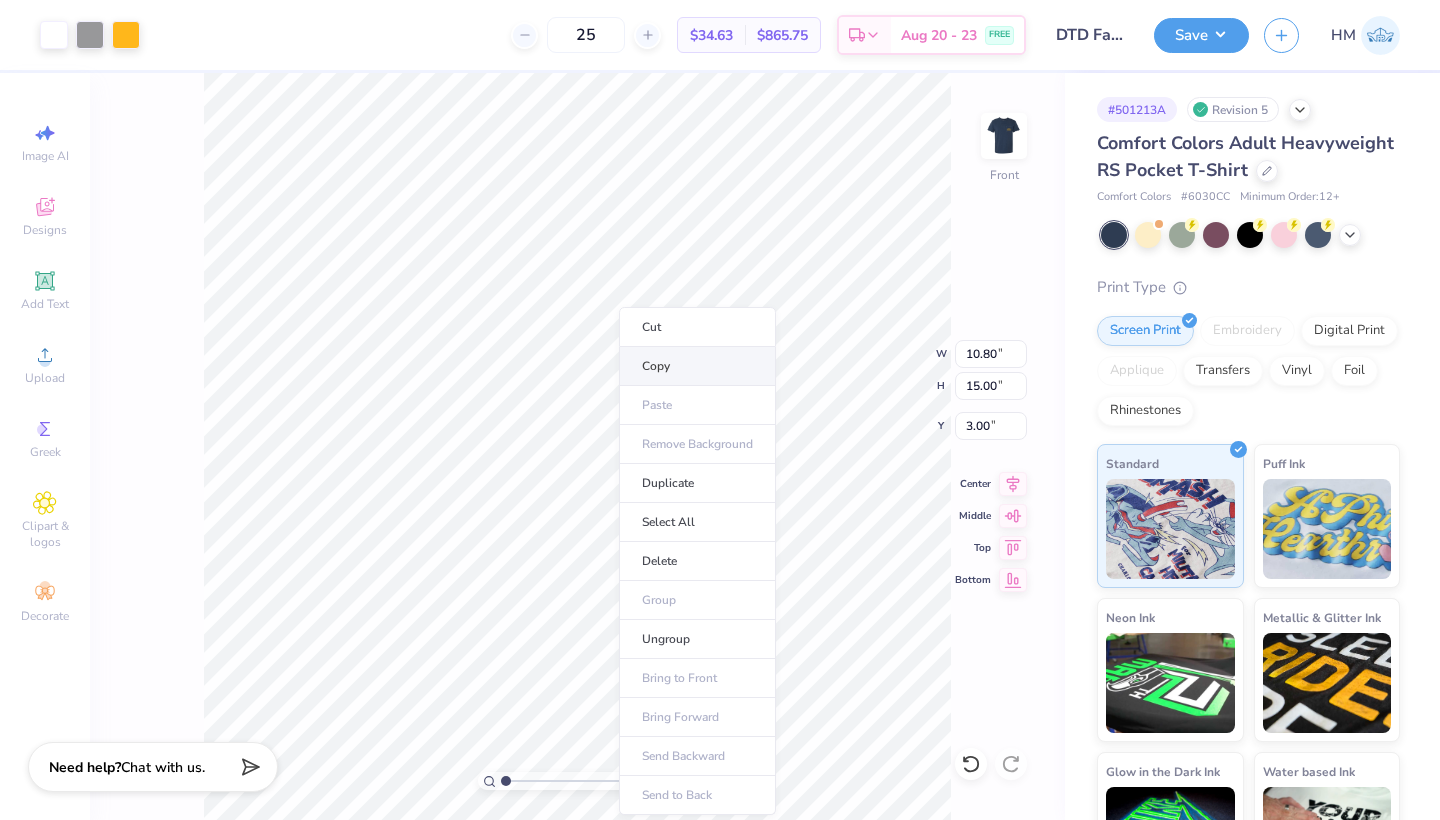 click on "Copy" at bounding box center [697, 366] 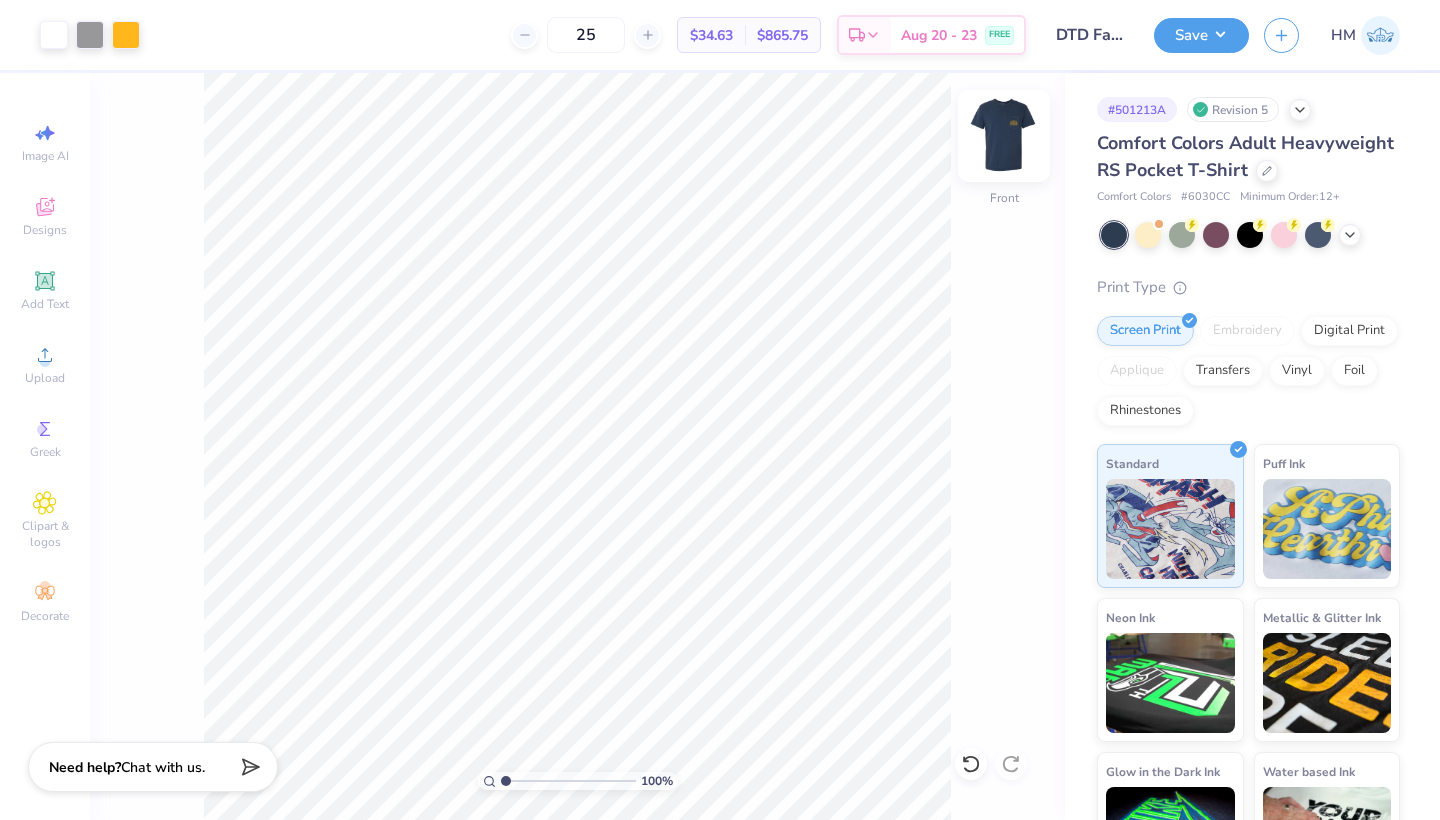 click at bounding box center (1004, 136) 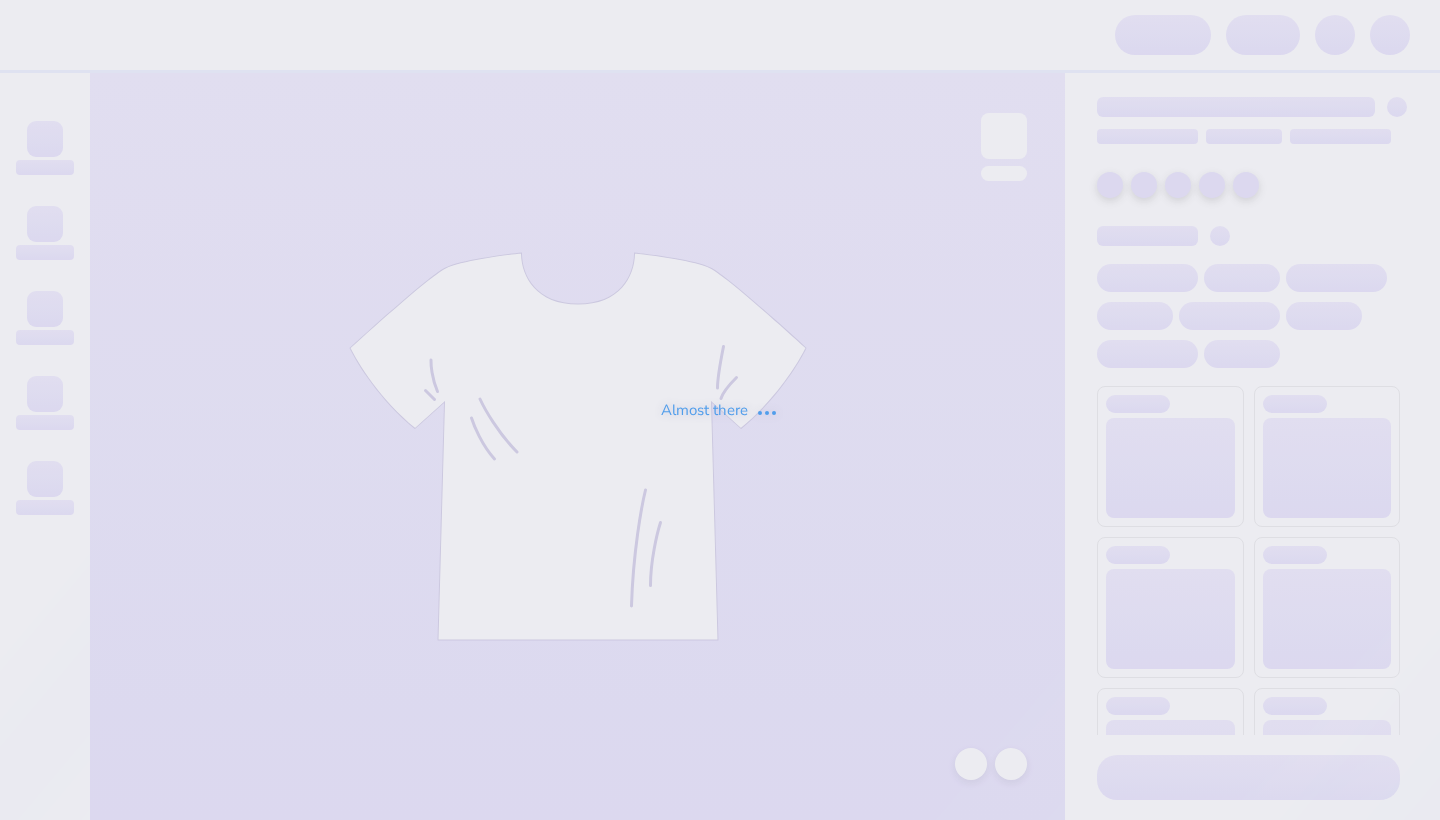 scroll, scrollTop: 0, scrollLeft: 0, axis: both 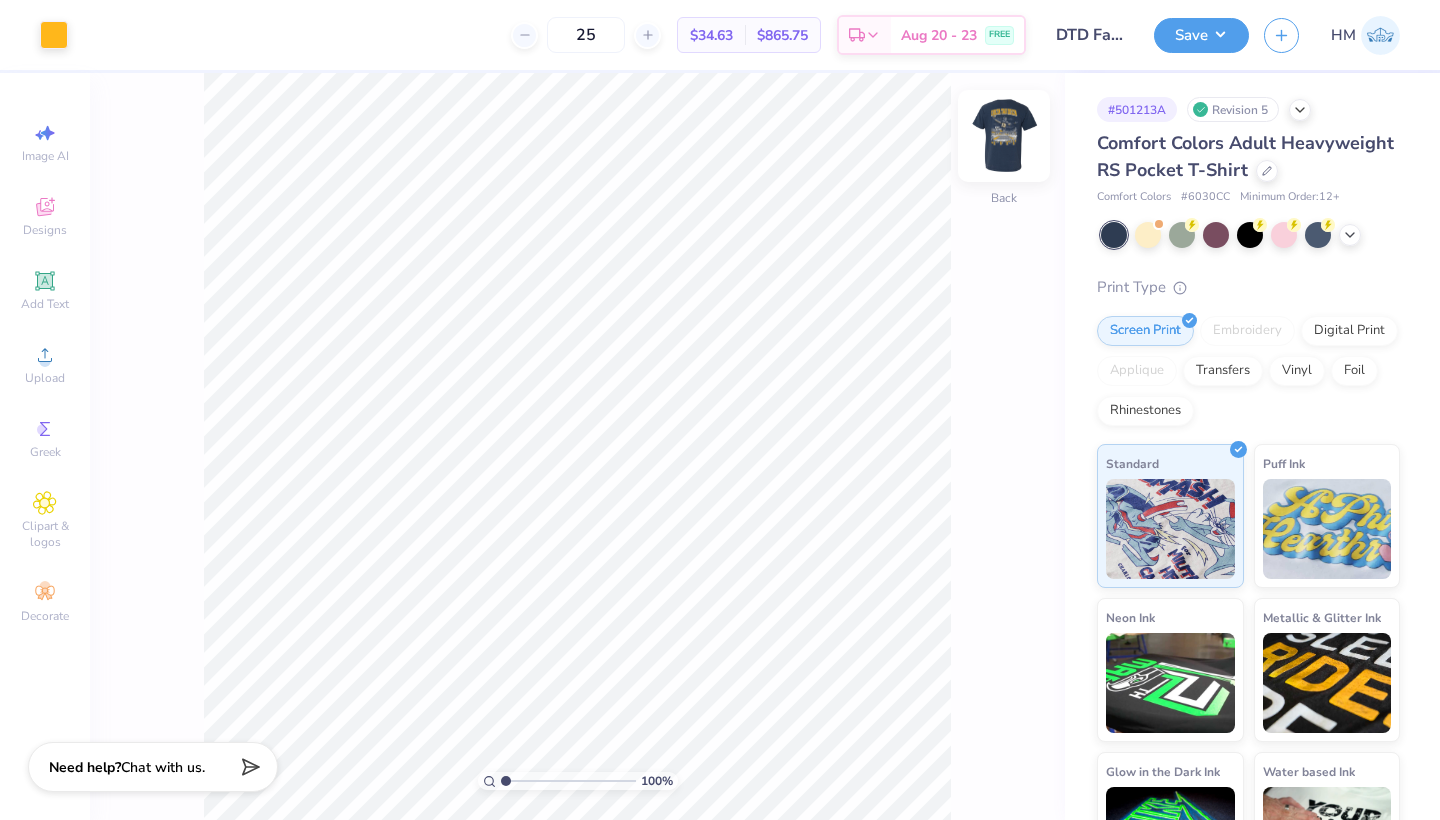 click at bounding box center (1004, 136) 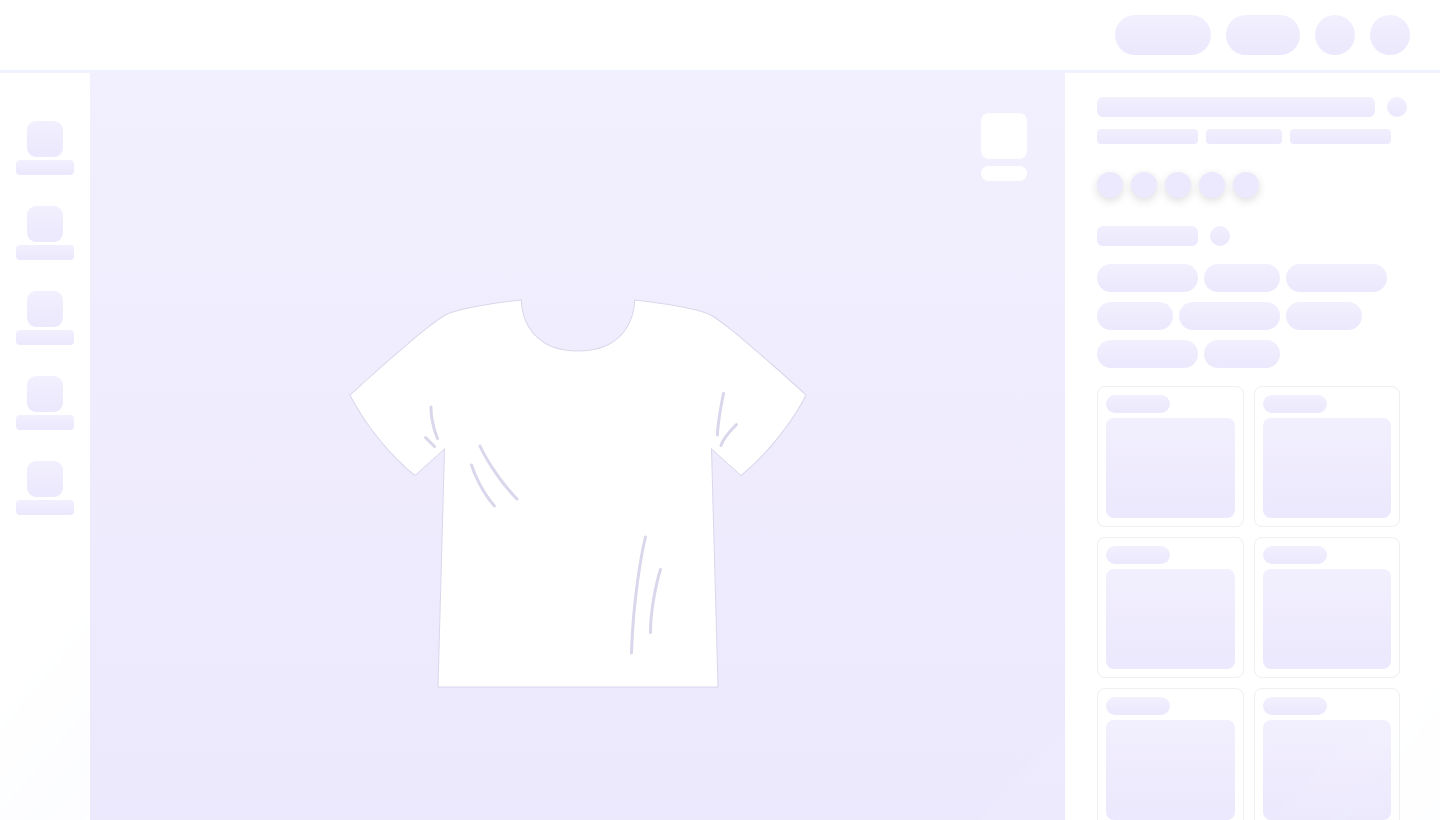 scroll, scrollTop: 0, scrollLeft: 0, axis: both 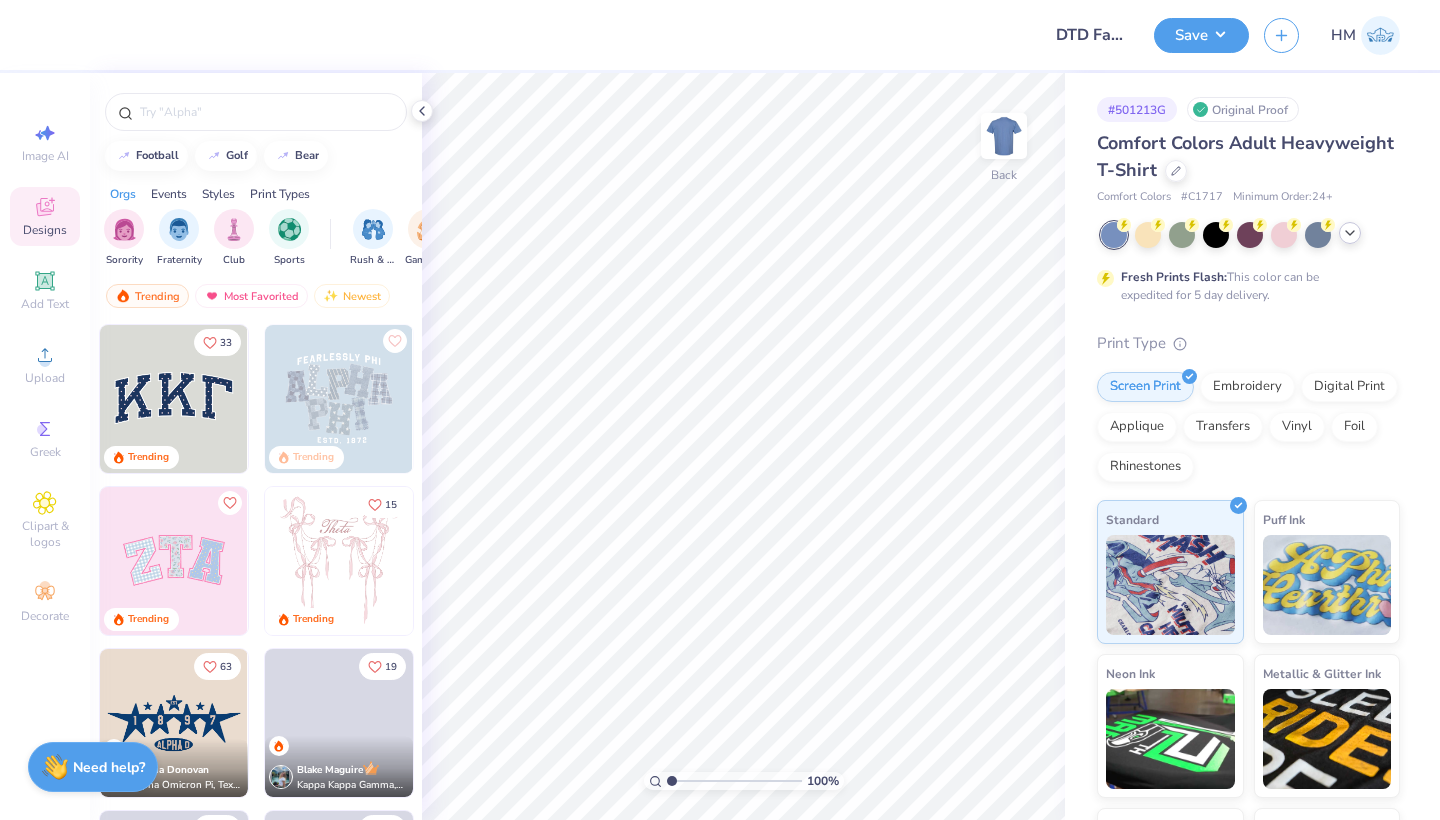 click 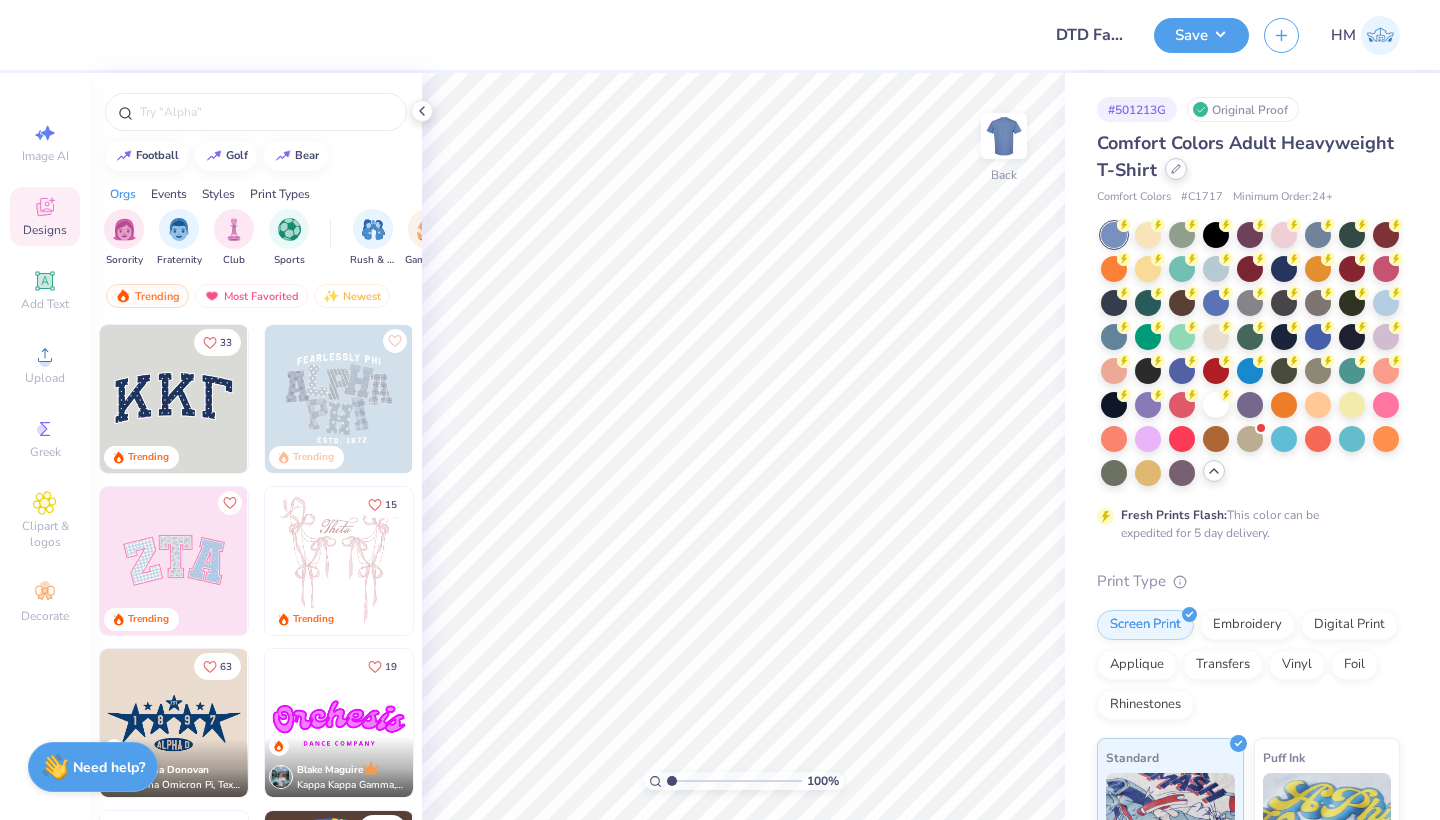 click at bounding box center [1176, 169] 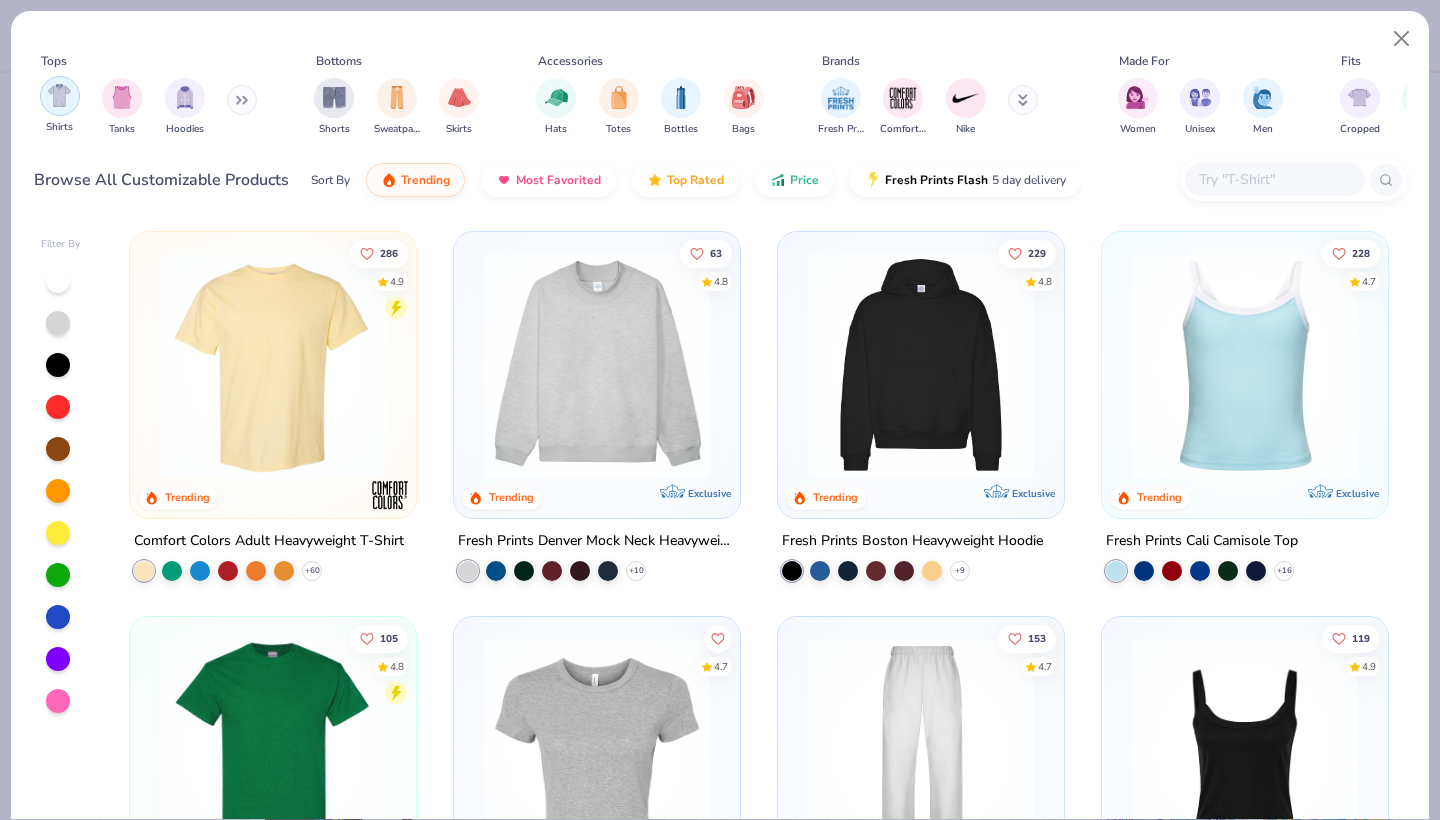 click at bounding box center [60, 96] 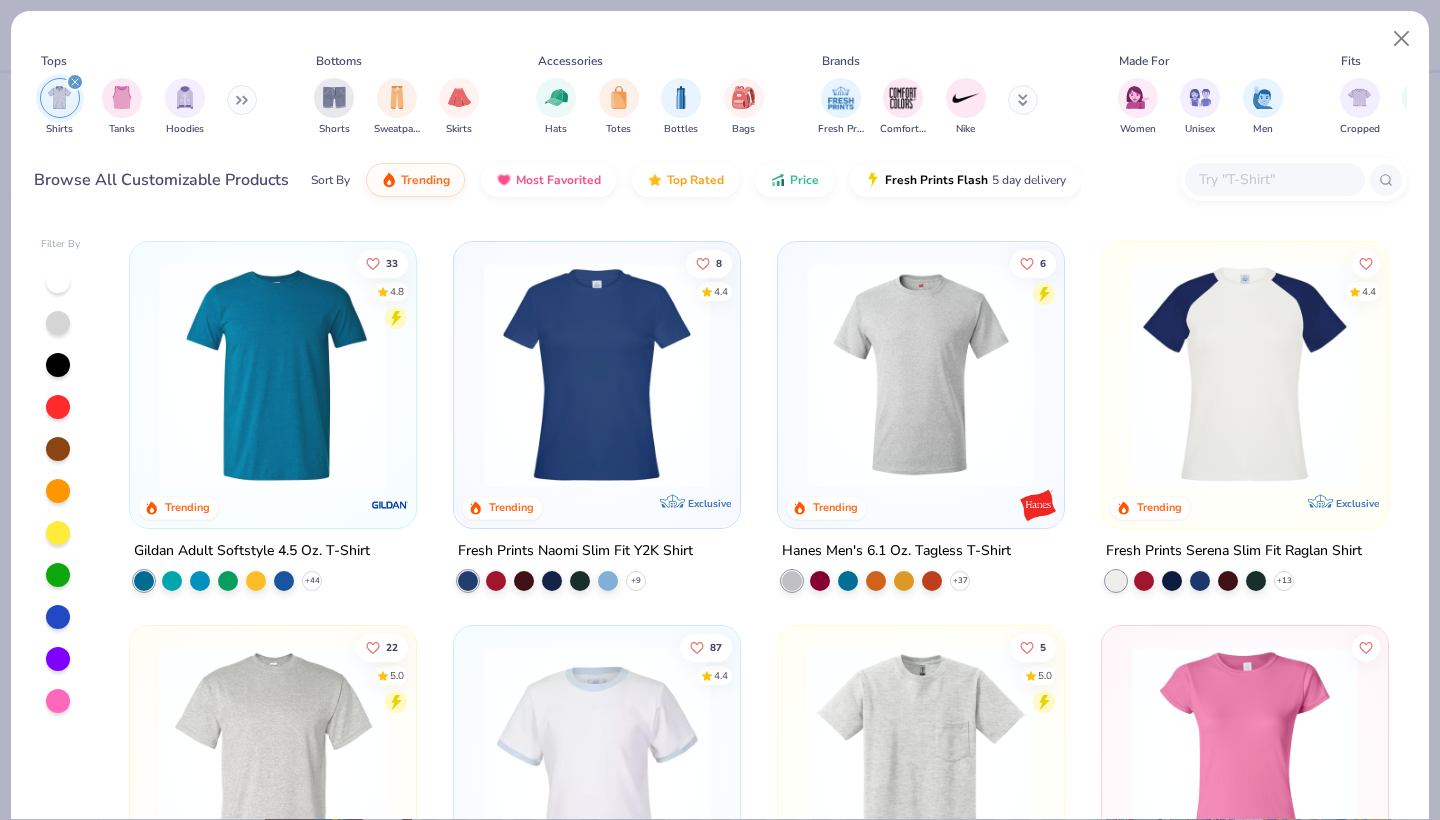 scroll, scrollTop: 787, scrollLeft: 0, axis: vertical 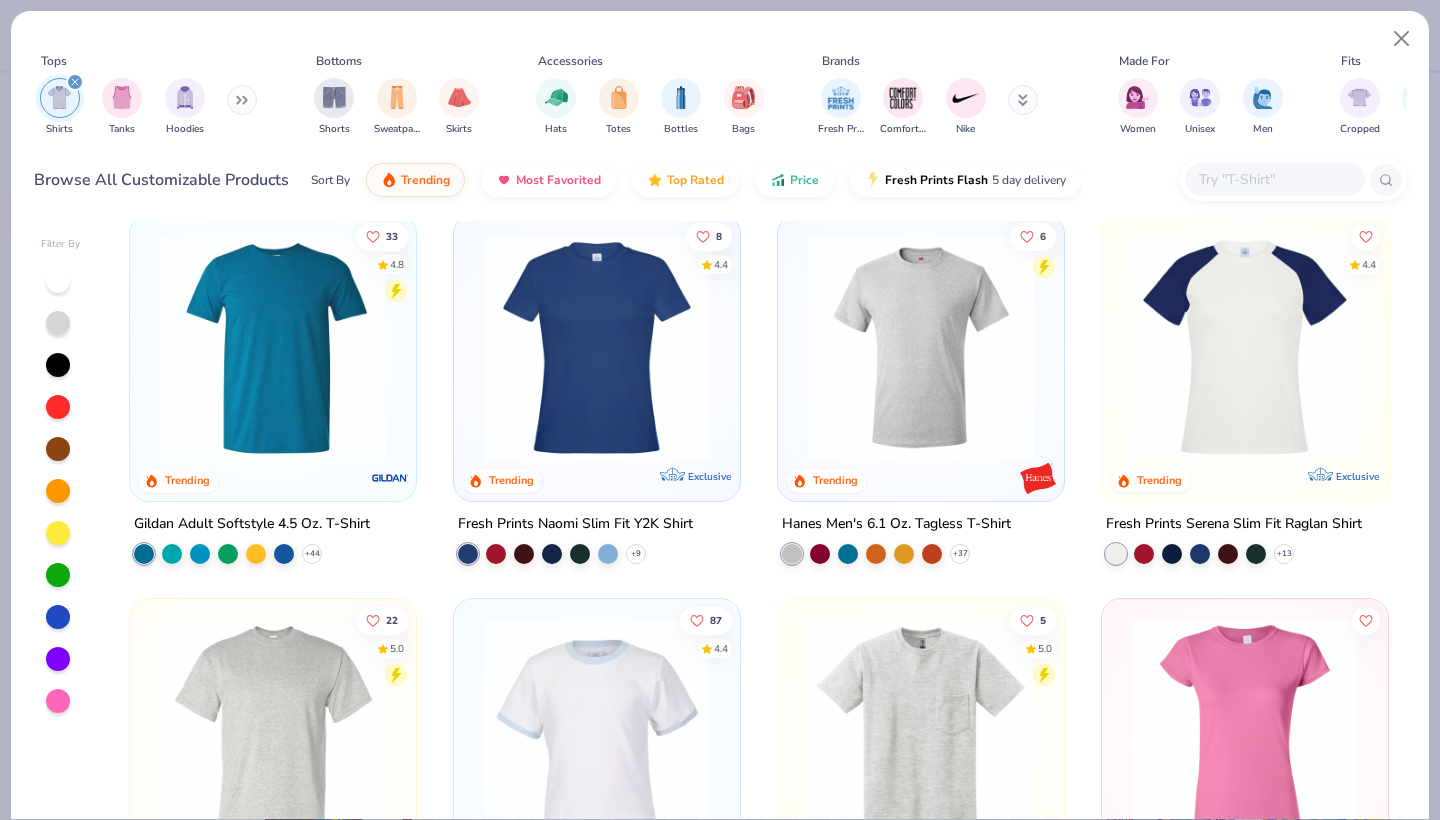 click at bounding box center (921, 732) 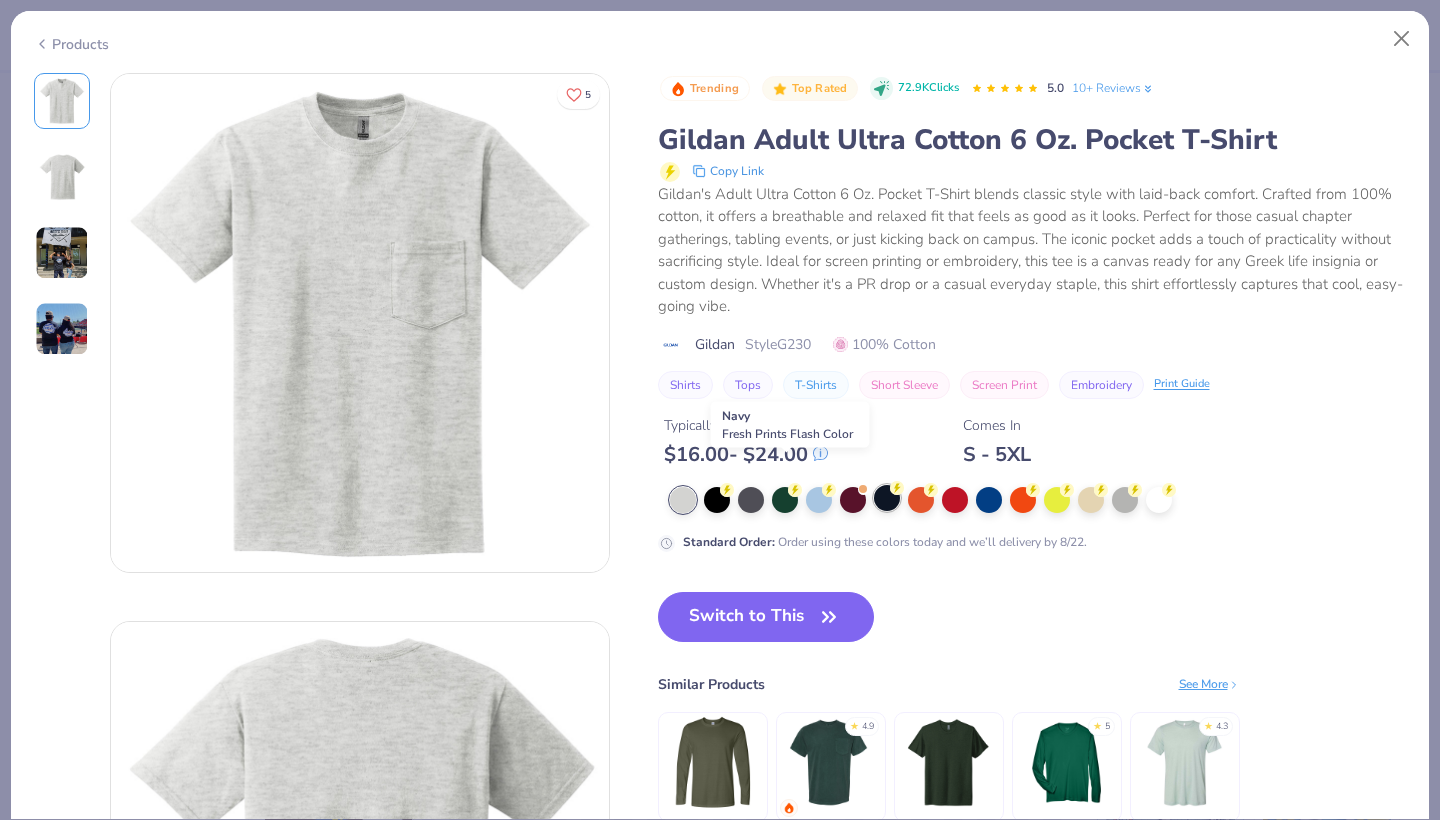 click at bounding box center (887, 498) 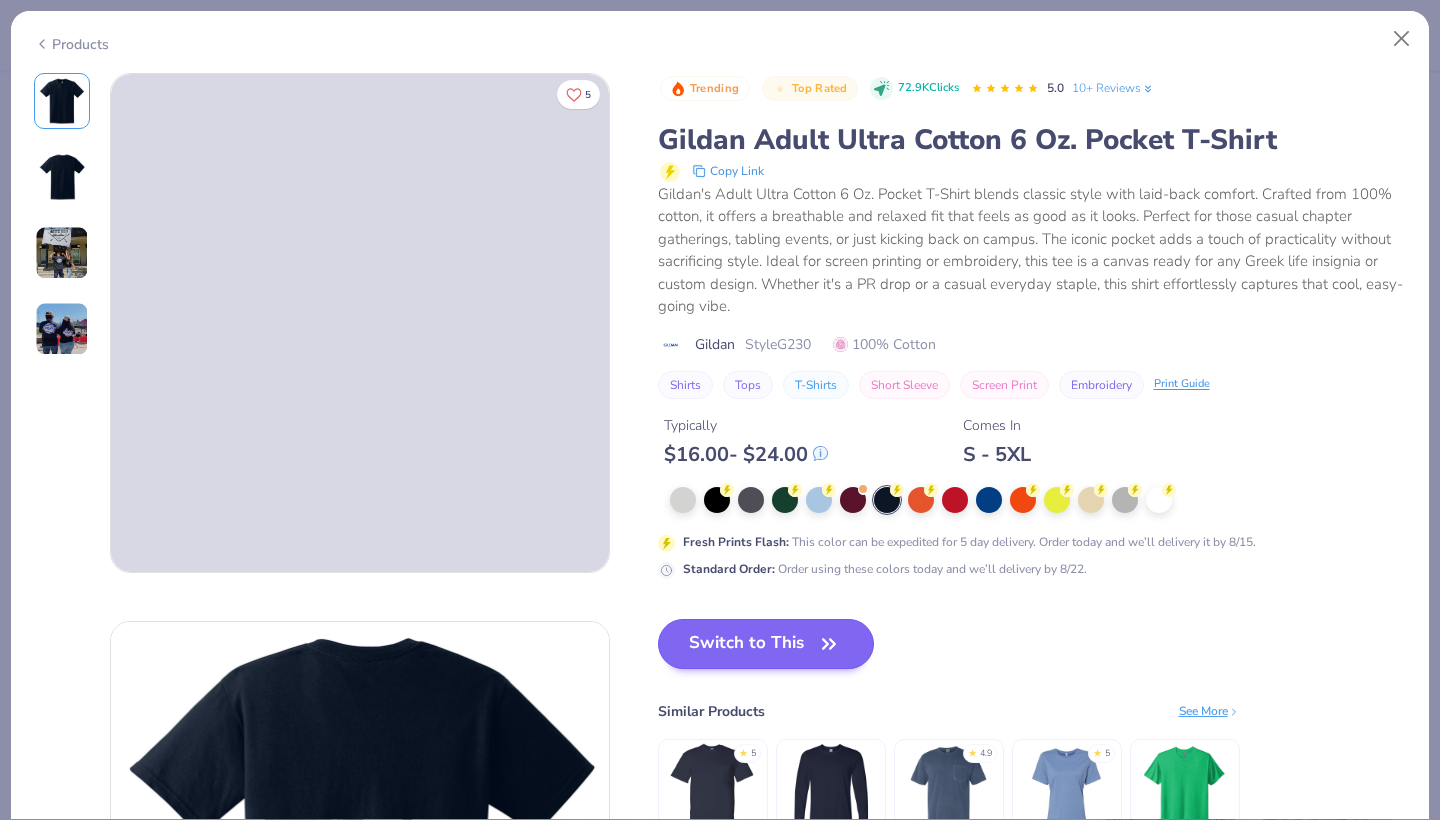 click on "Switch to This" at bounding box center (766, 644) 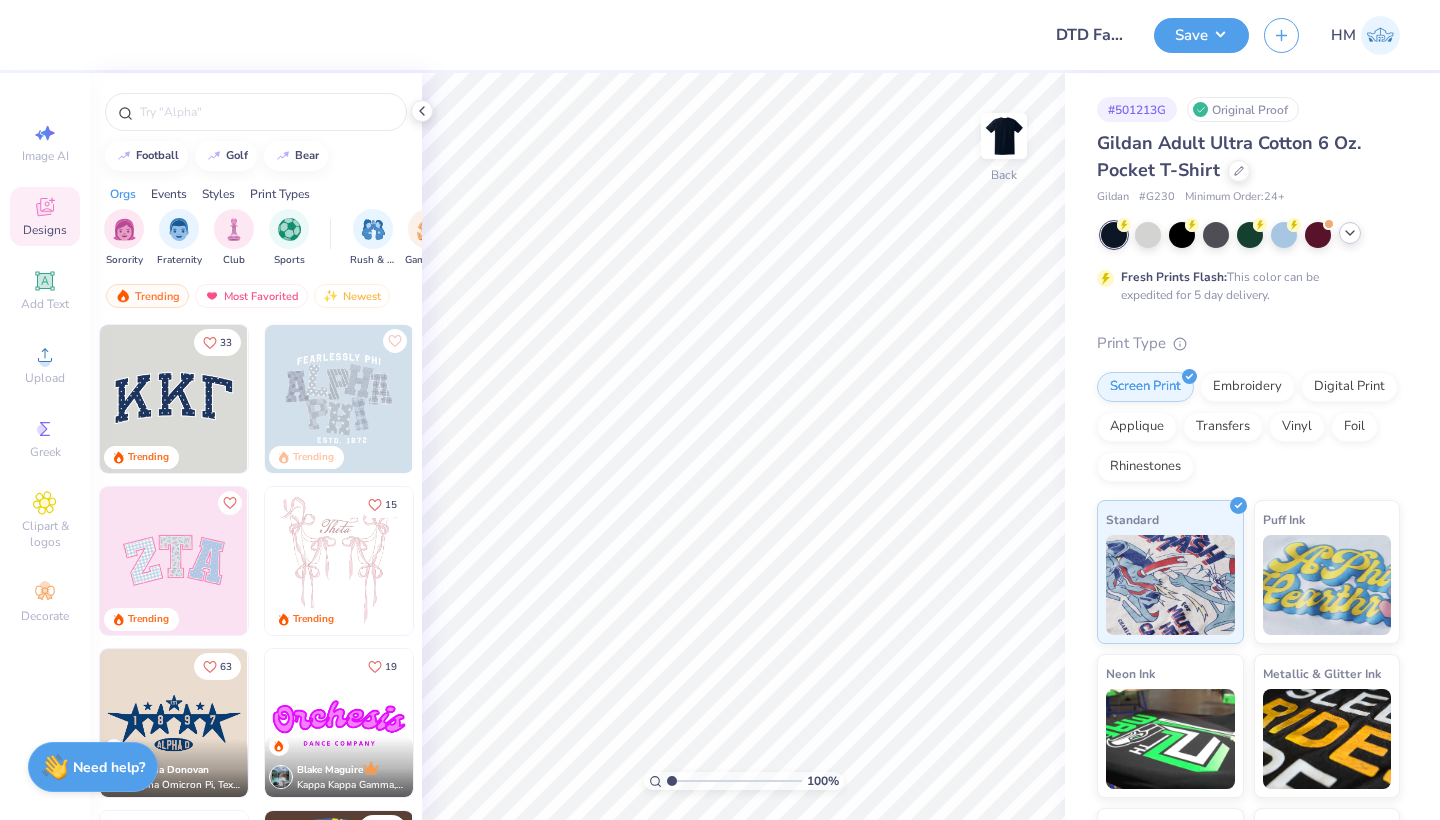 click 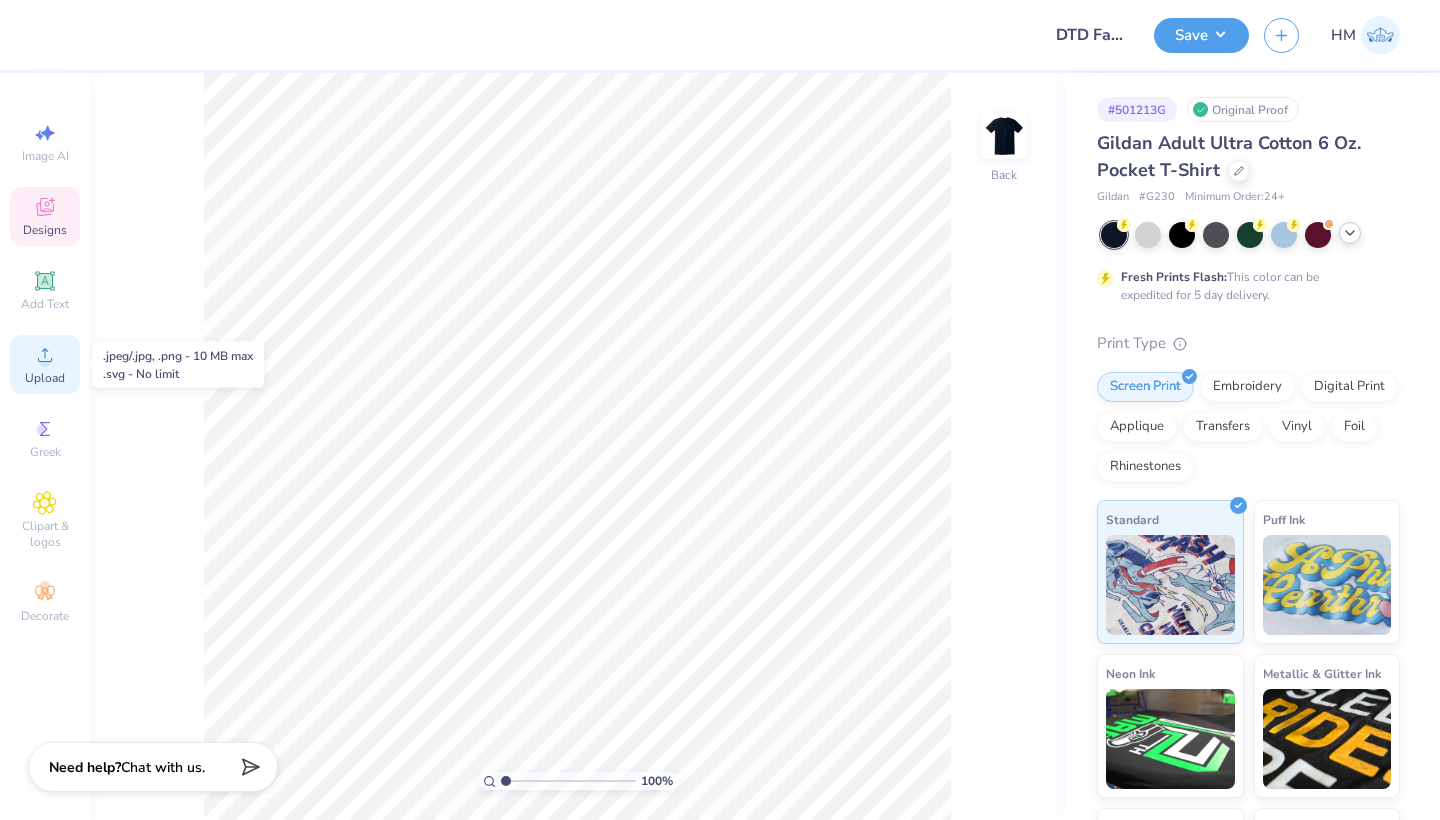 click on "Upload" at bounding box center (45, 364) 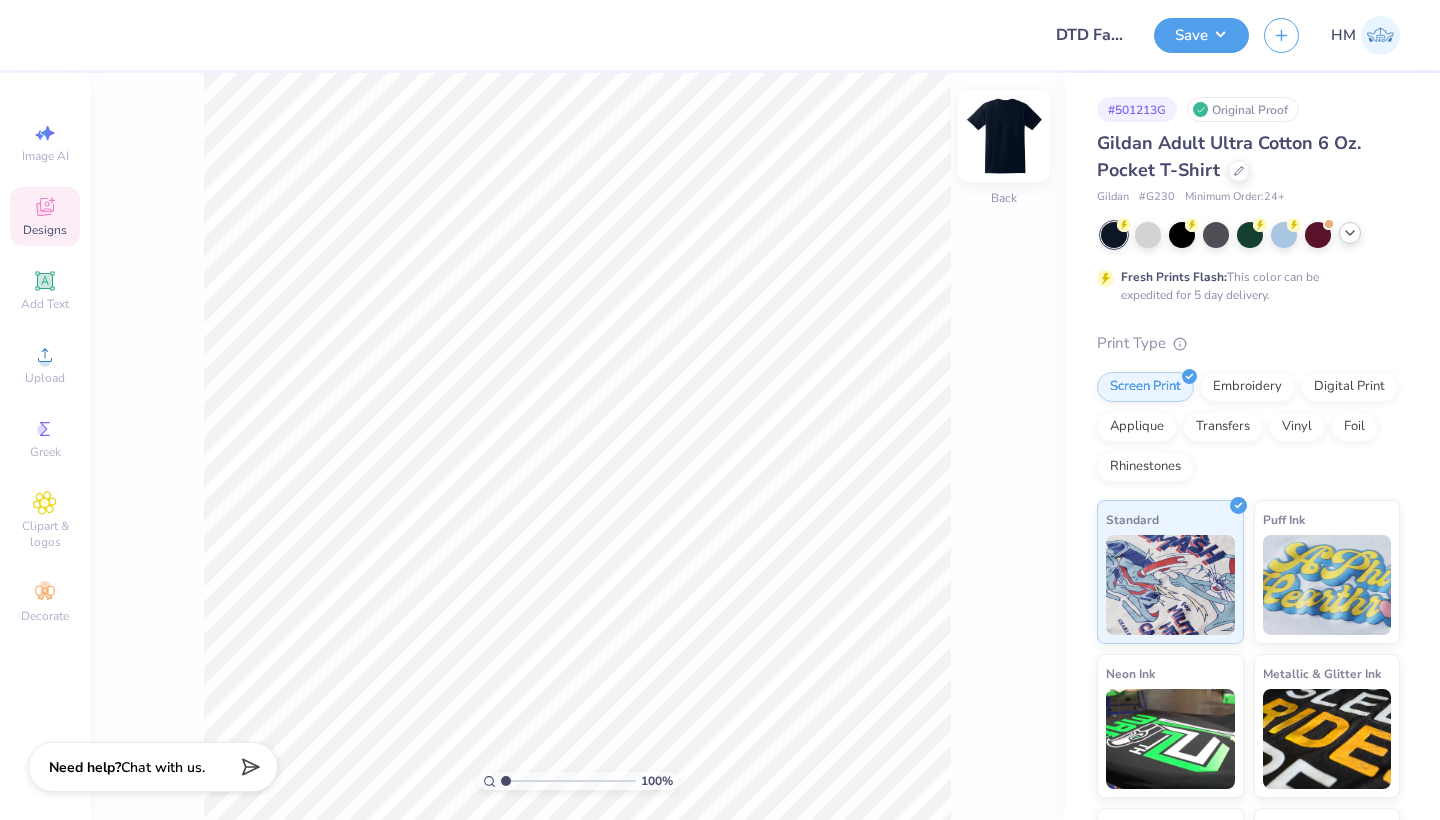 click at bounding box center (1004, 136) 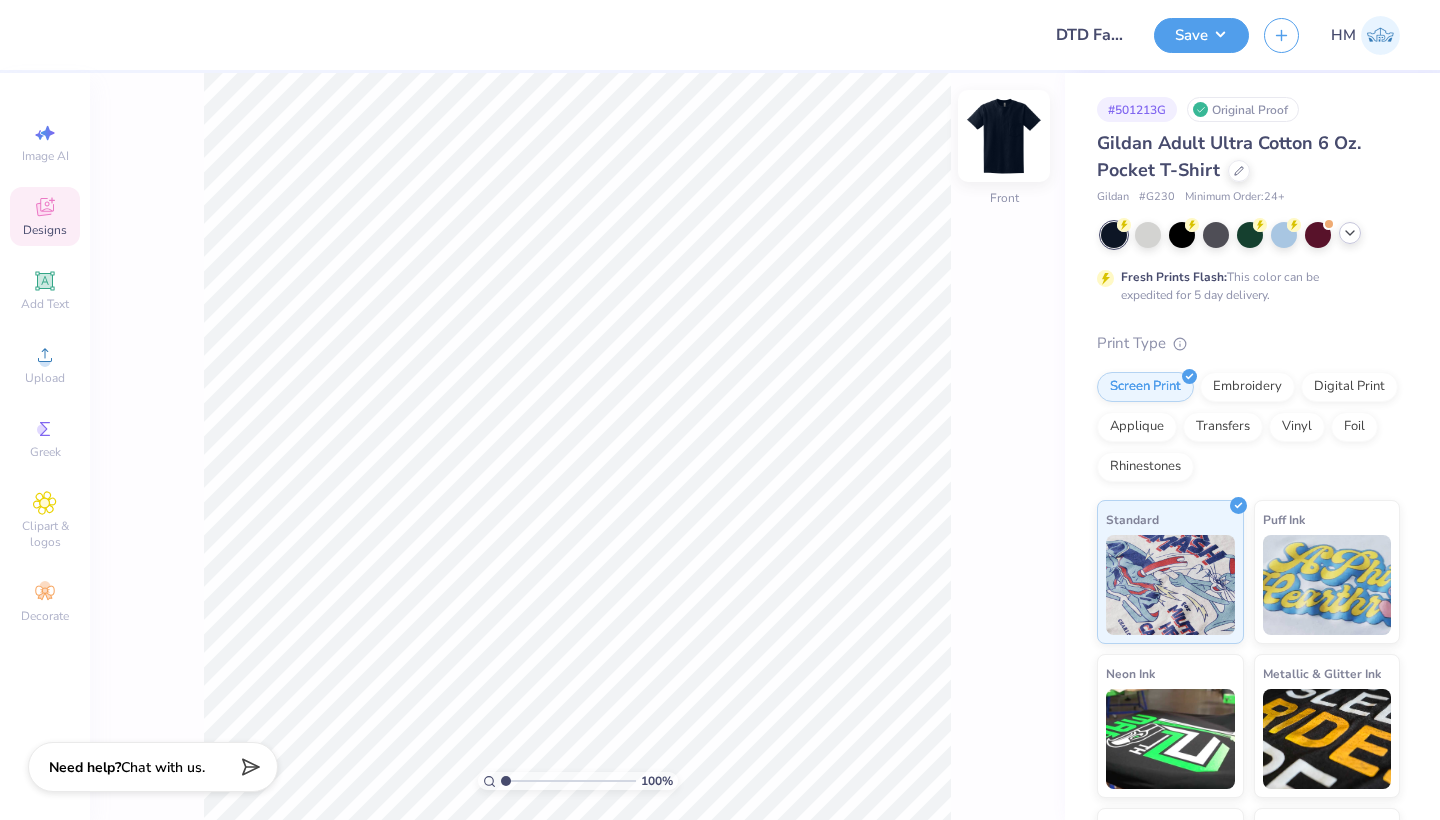click at bounding box center [1004, 136] 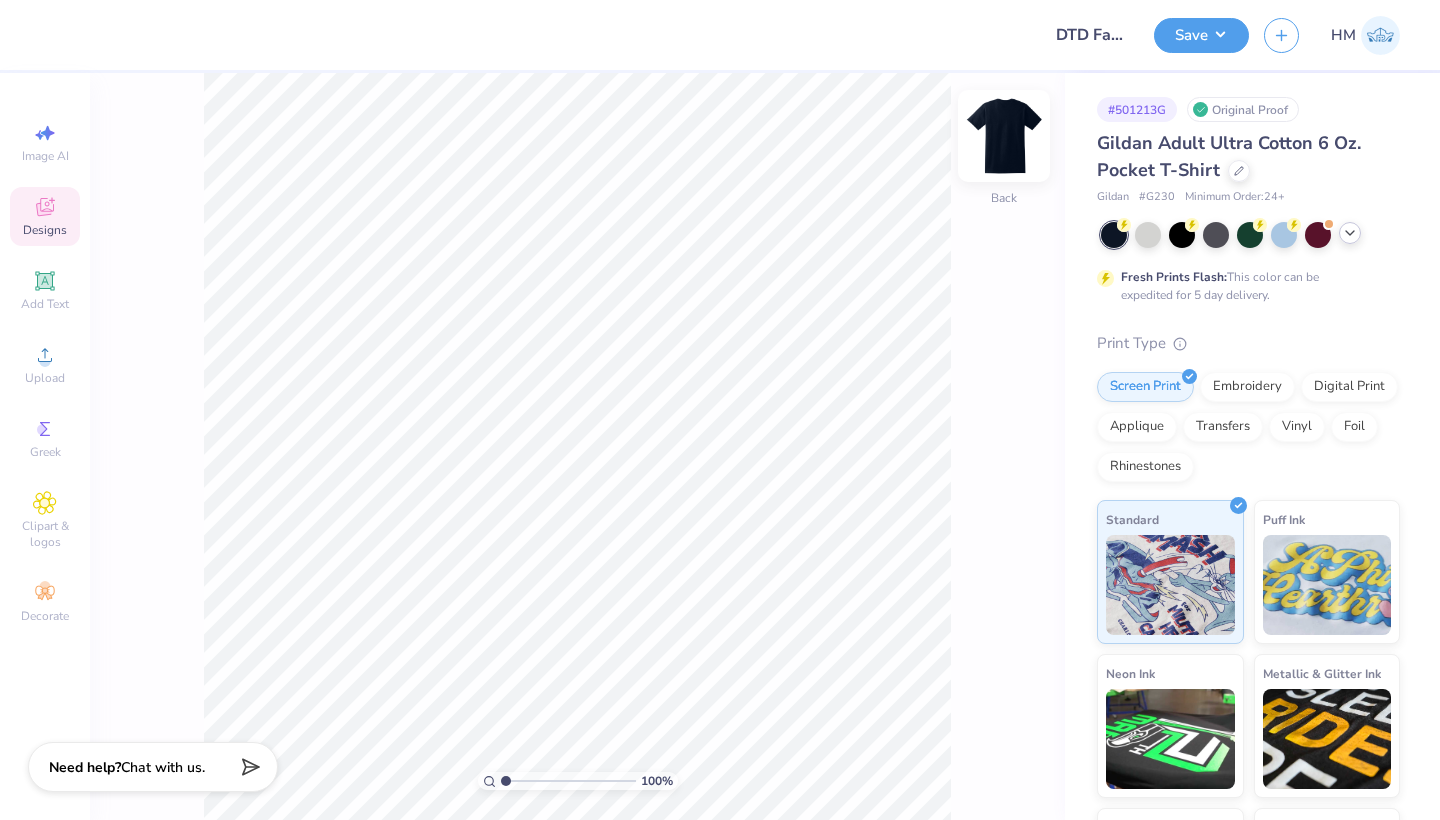 click at bounding box center (1004, 136) 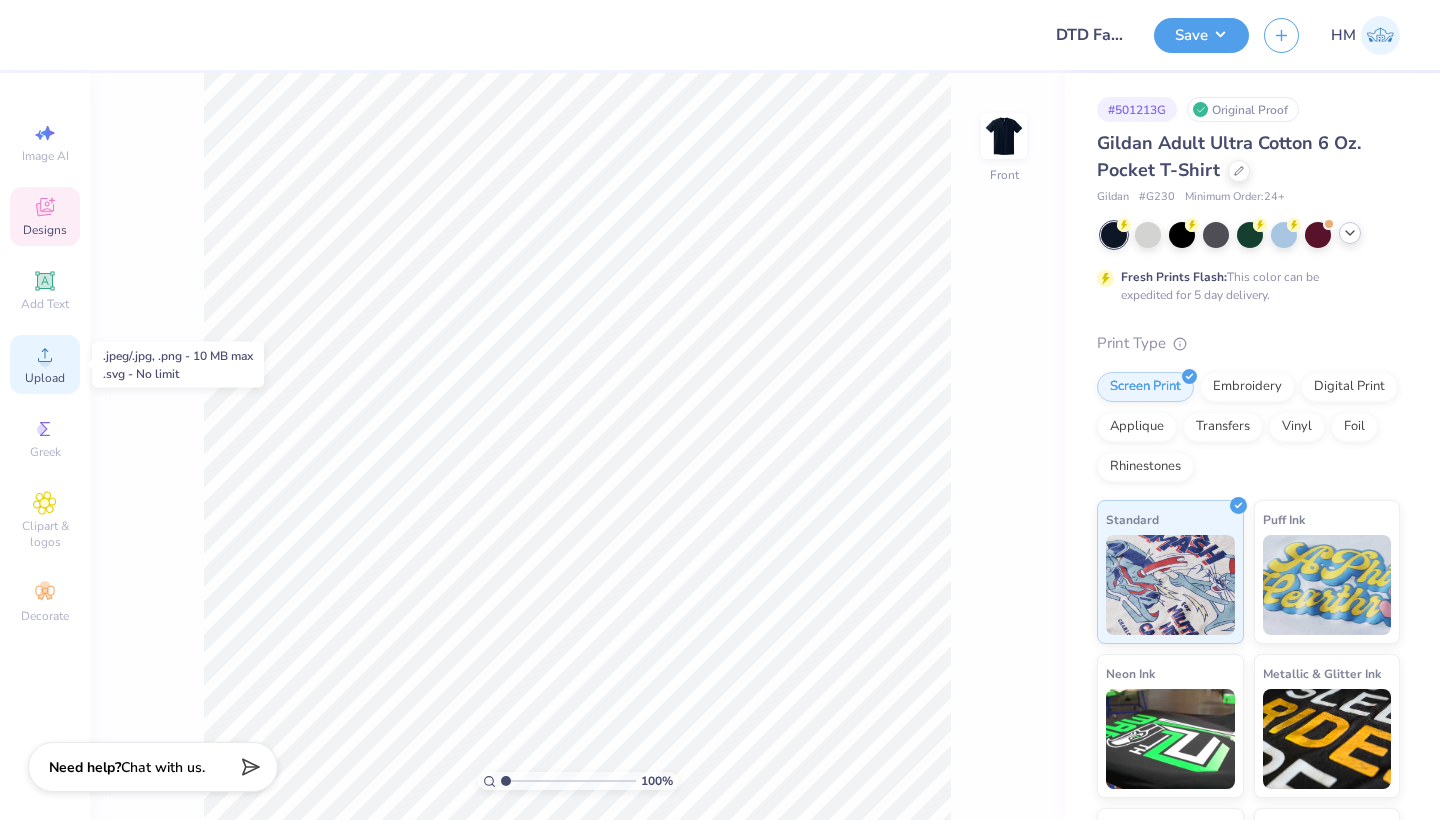 click on "Upload" at bounding box center (45, 378) 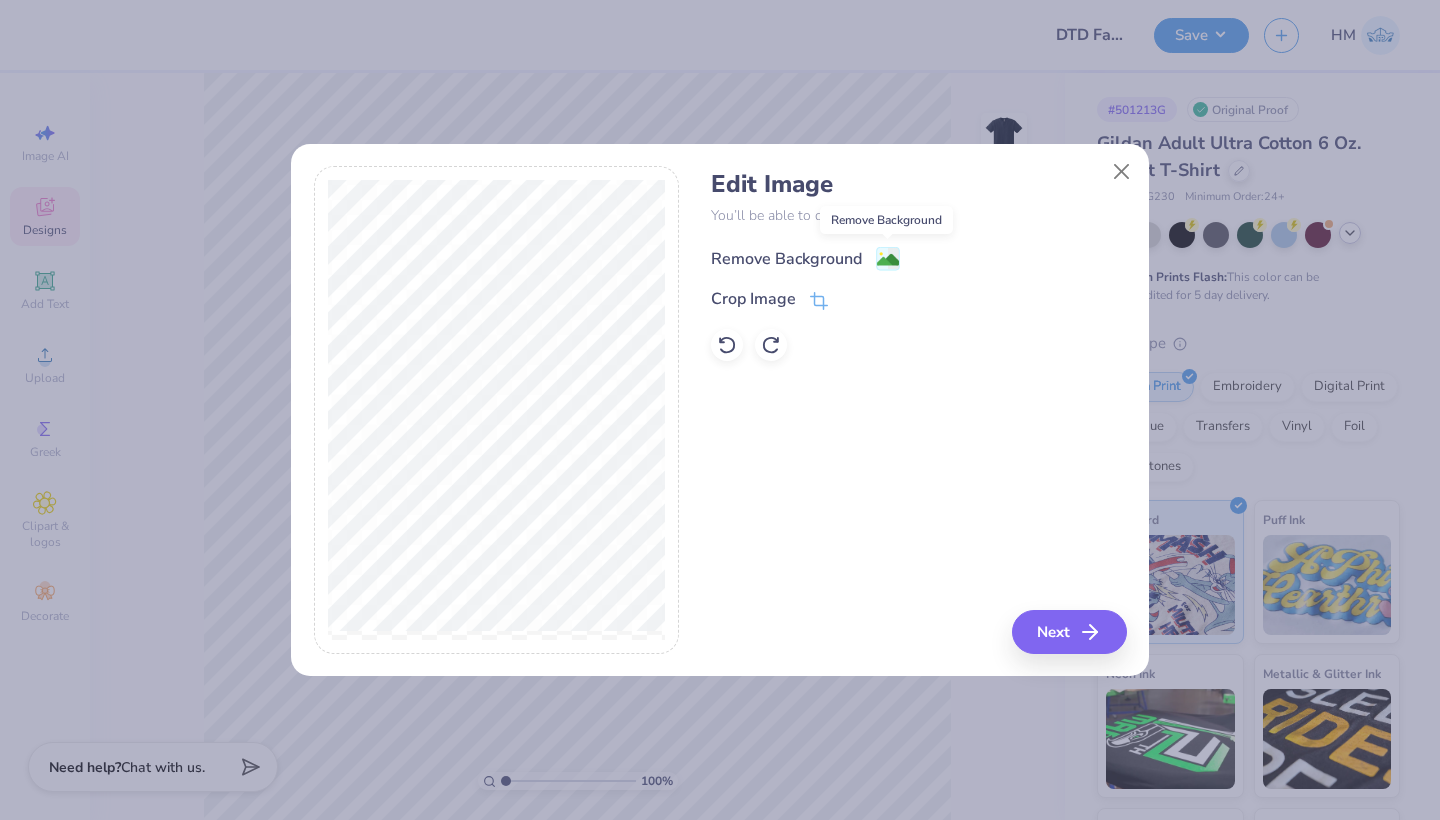 click 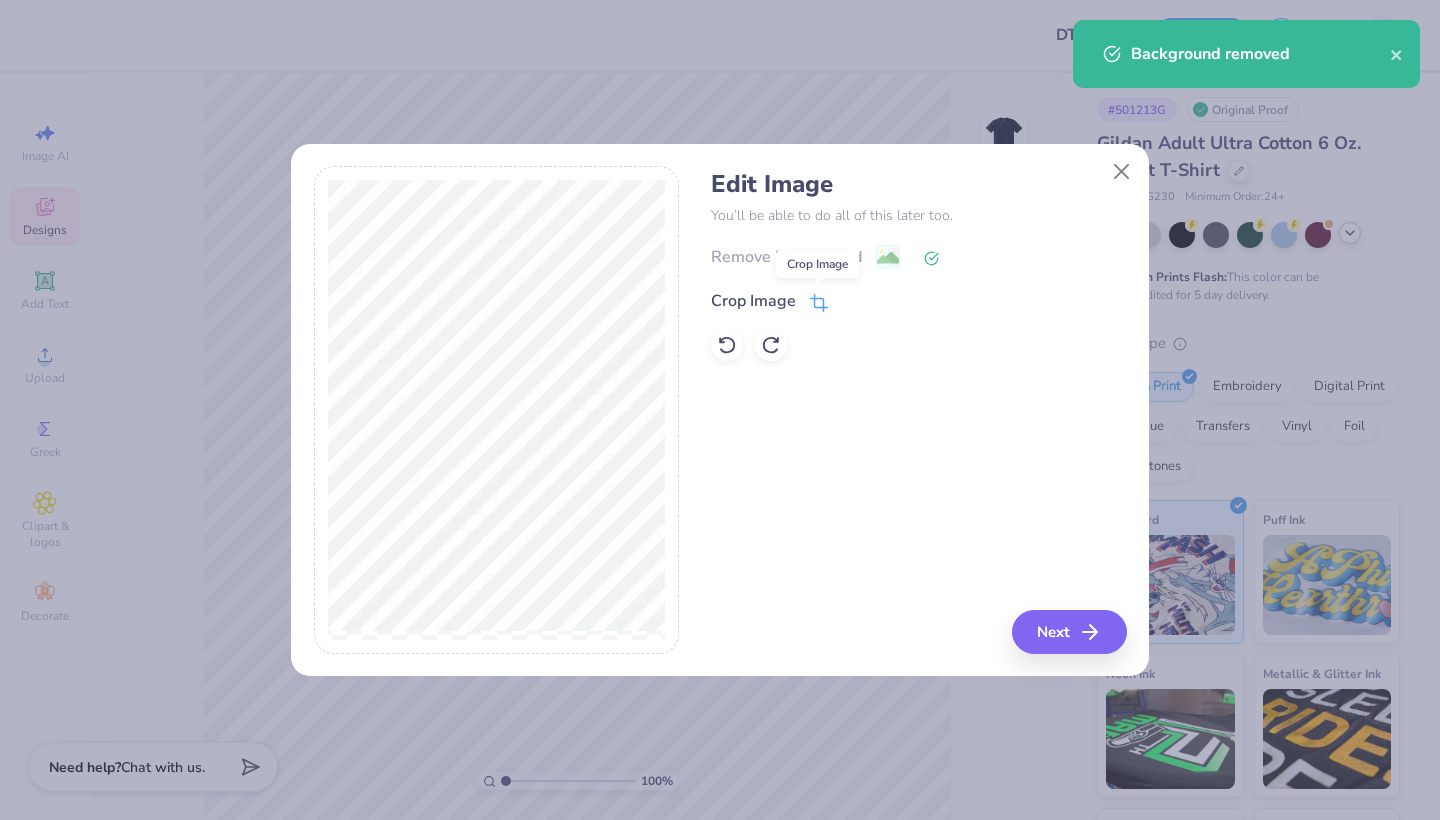 click 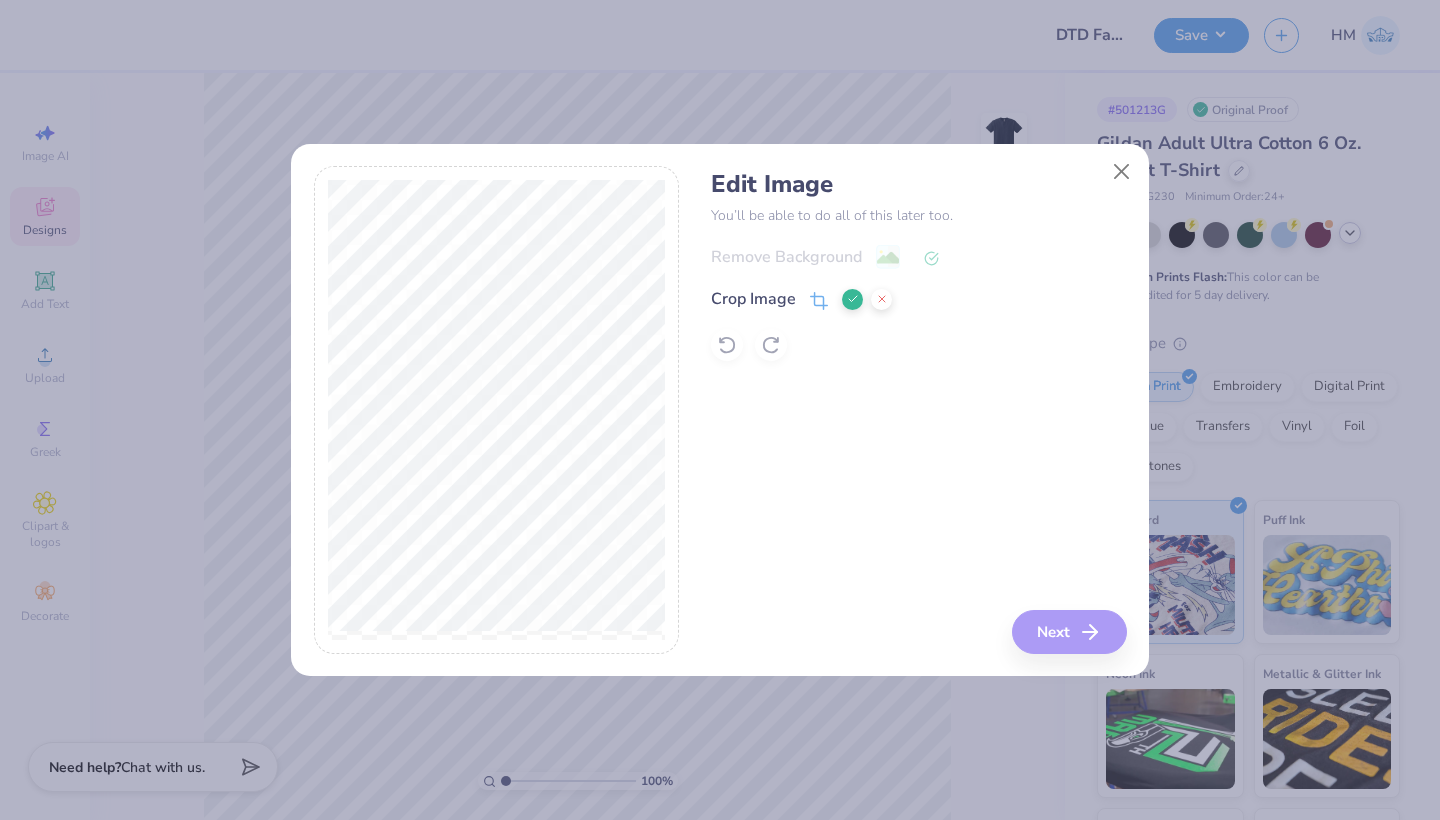 click 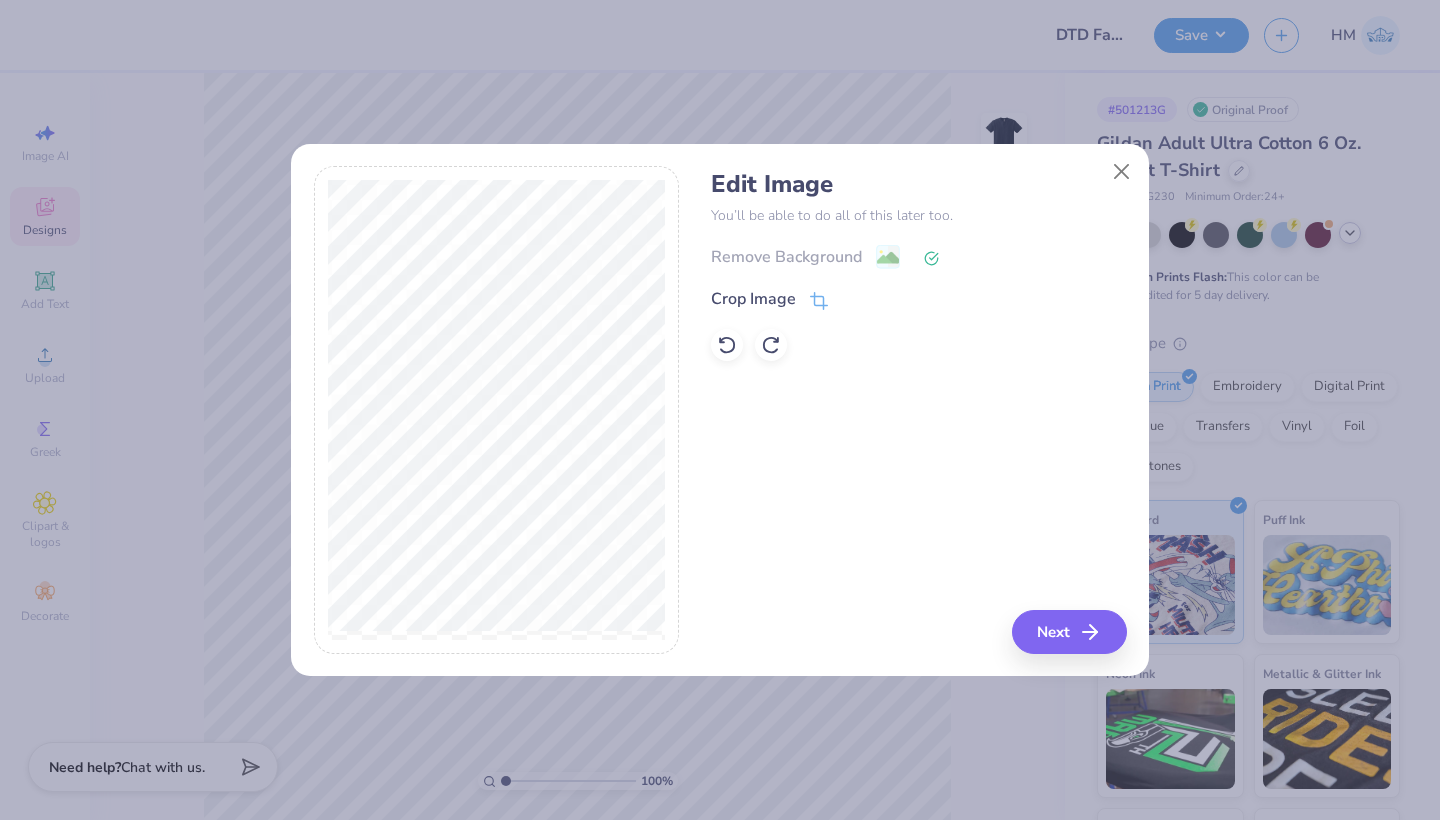 click 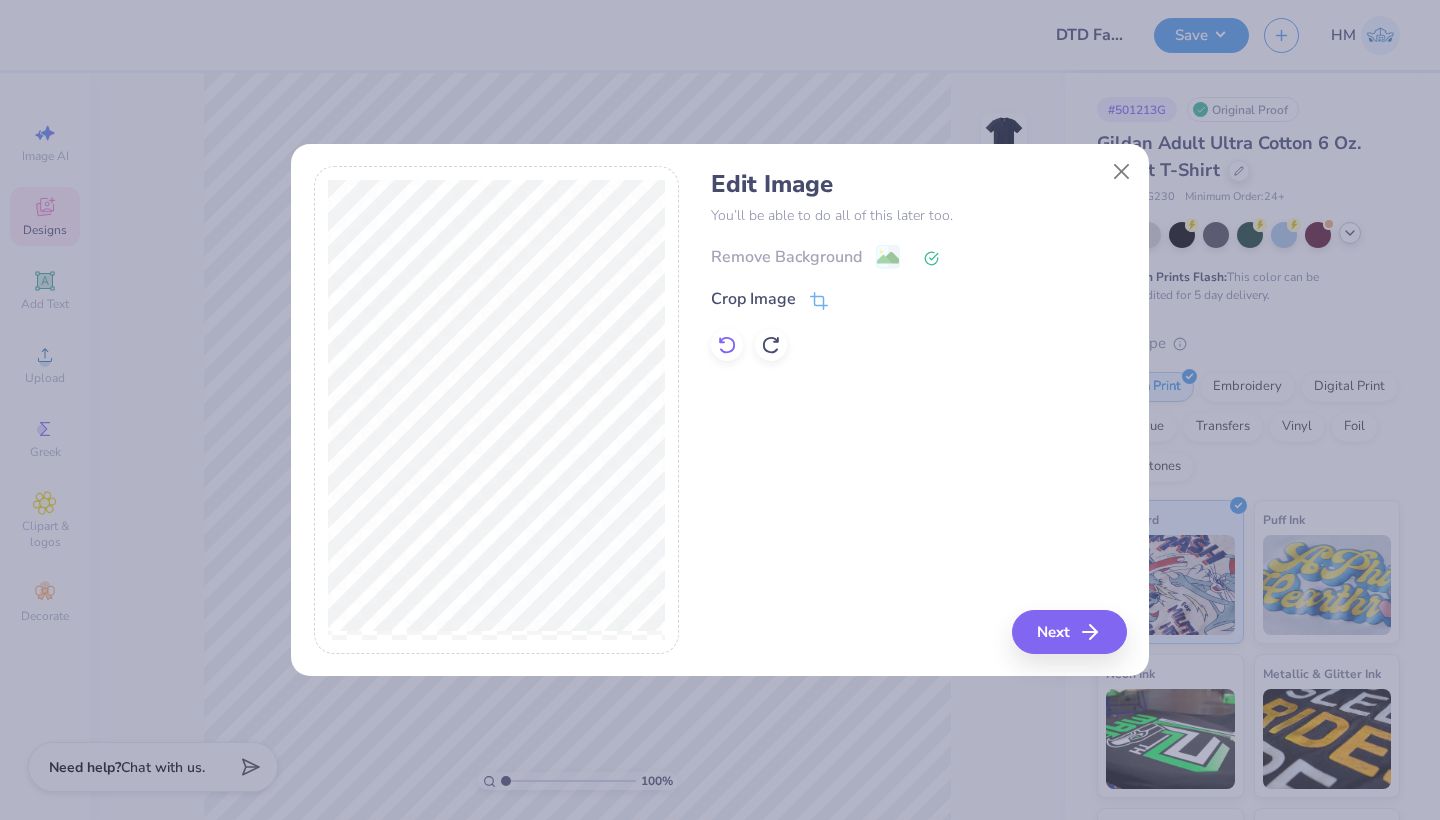 click 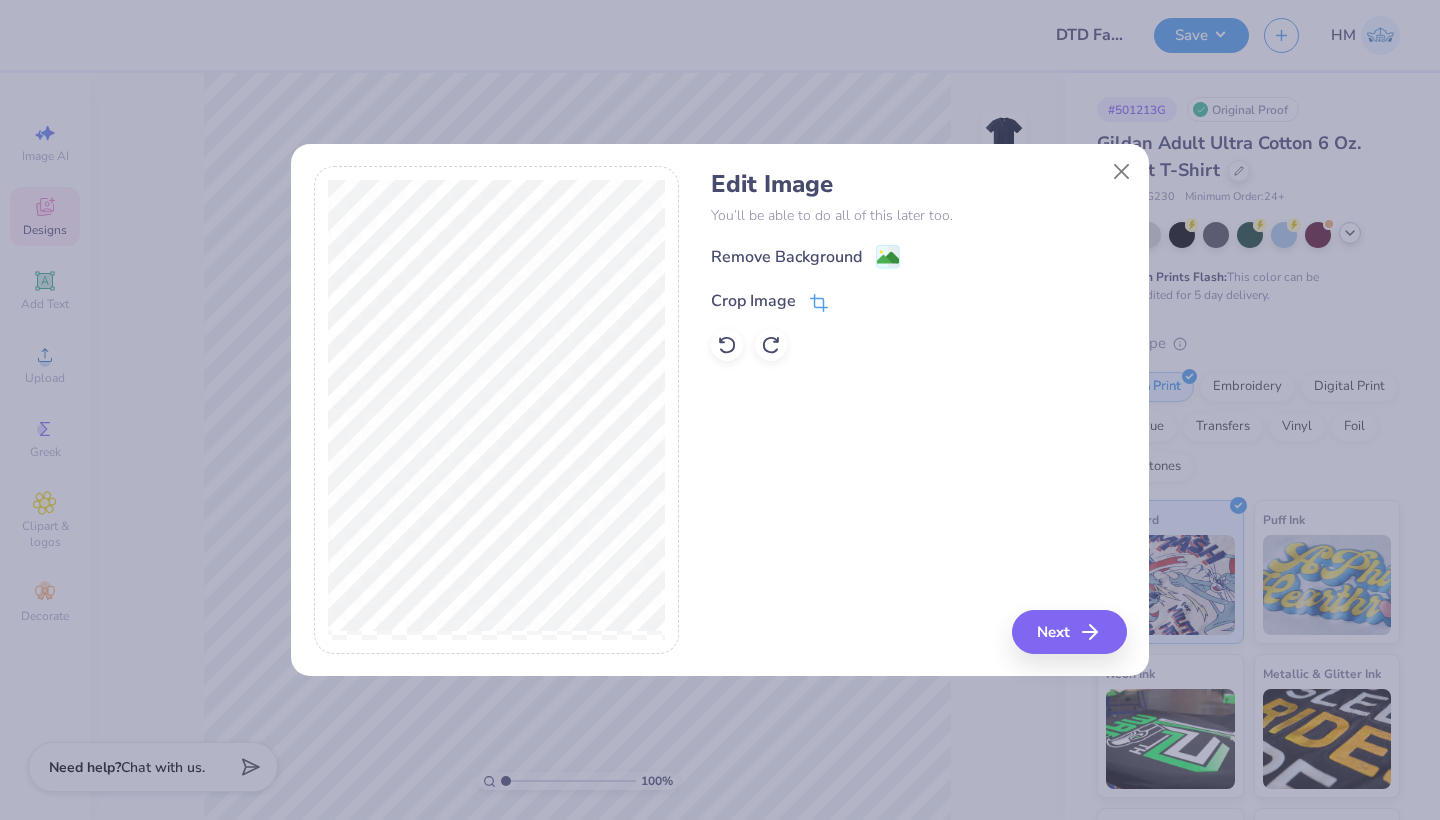 click 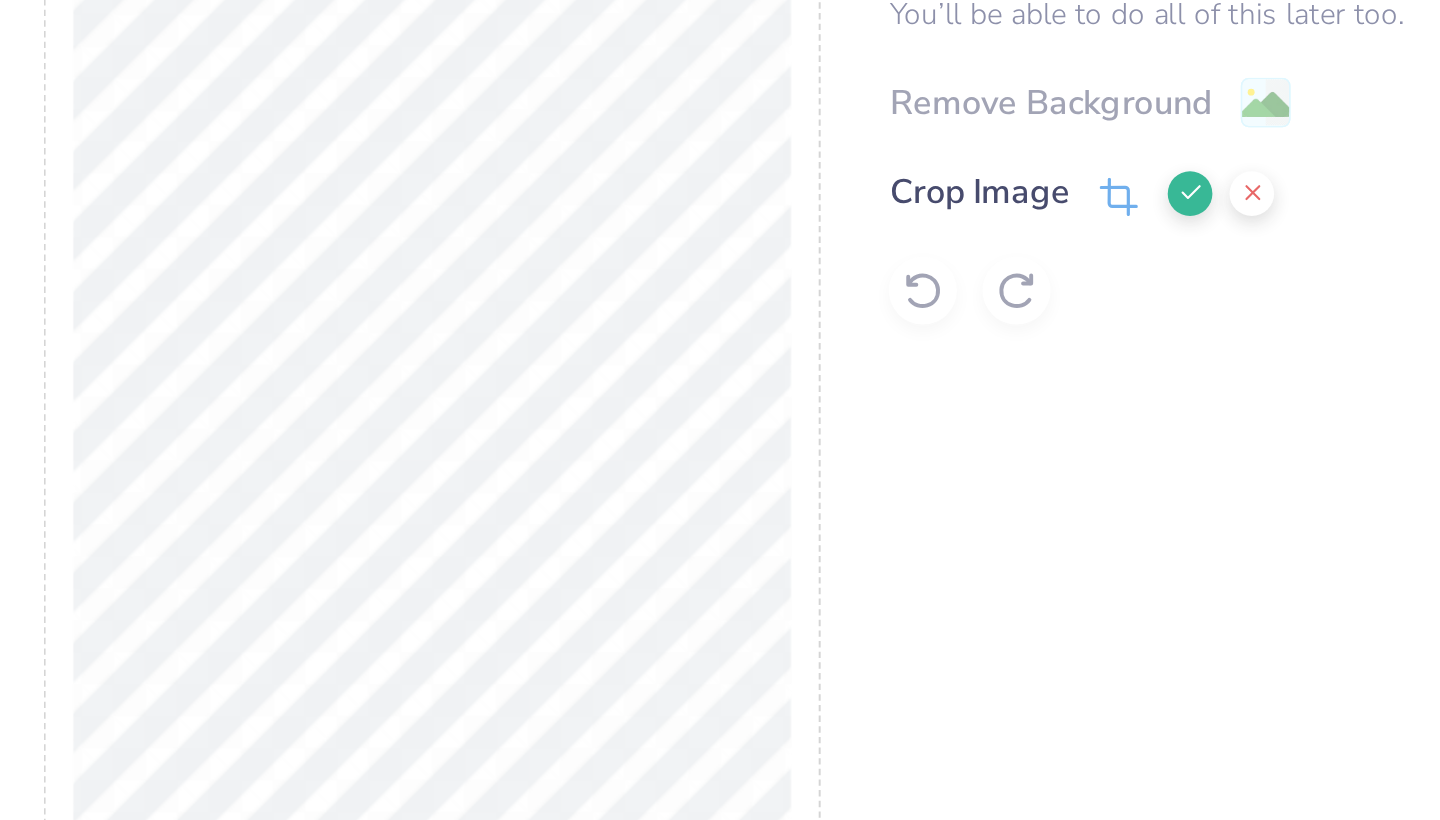 click 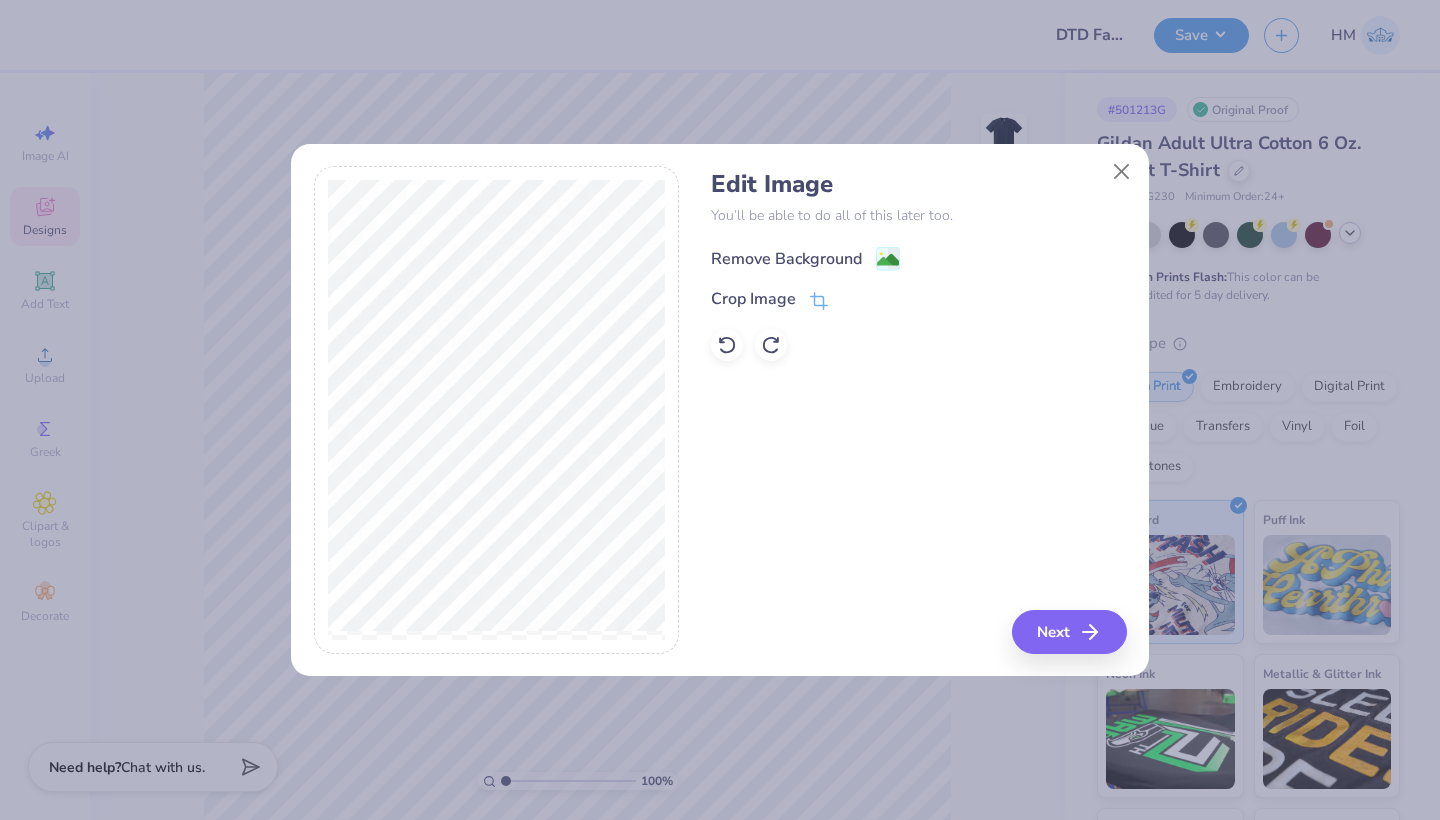 click 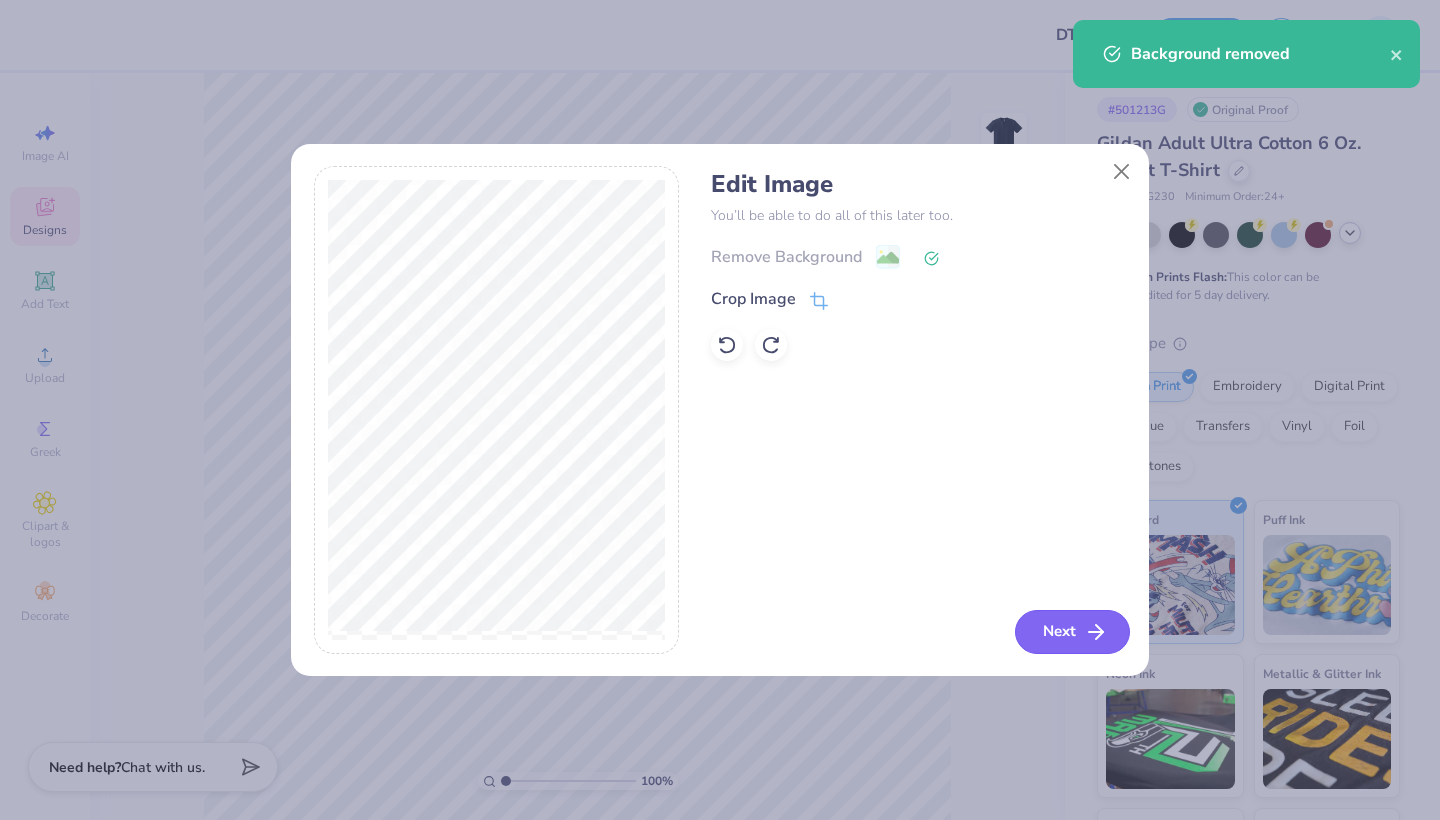 click on "Next" at bounding box center (1072, 632) 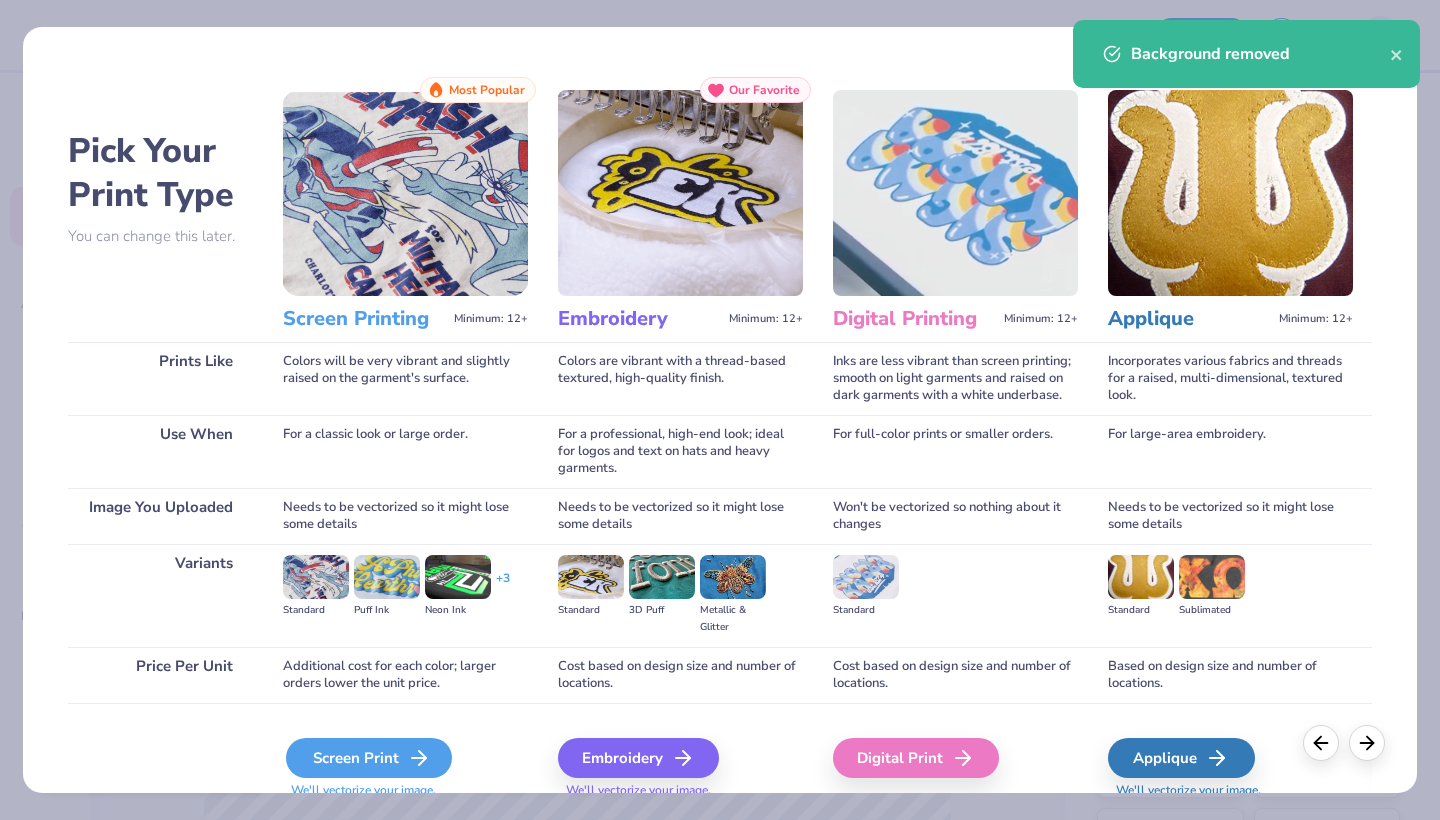 click 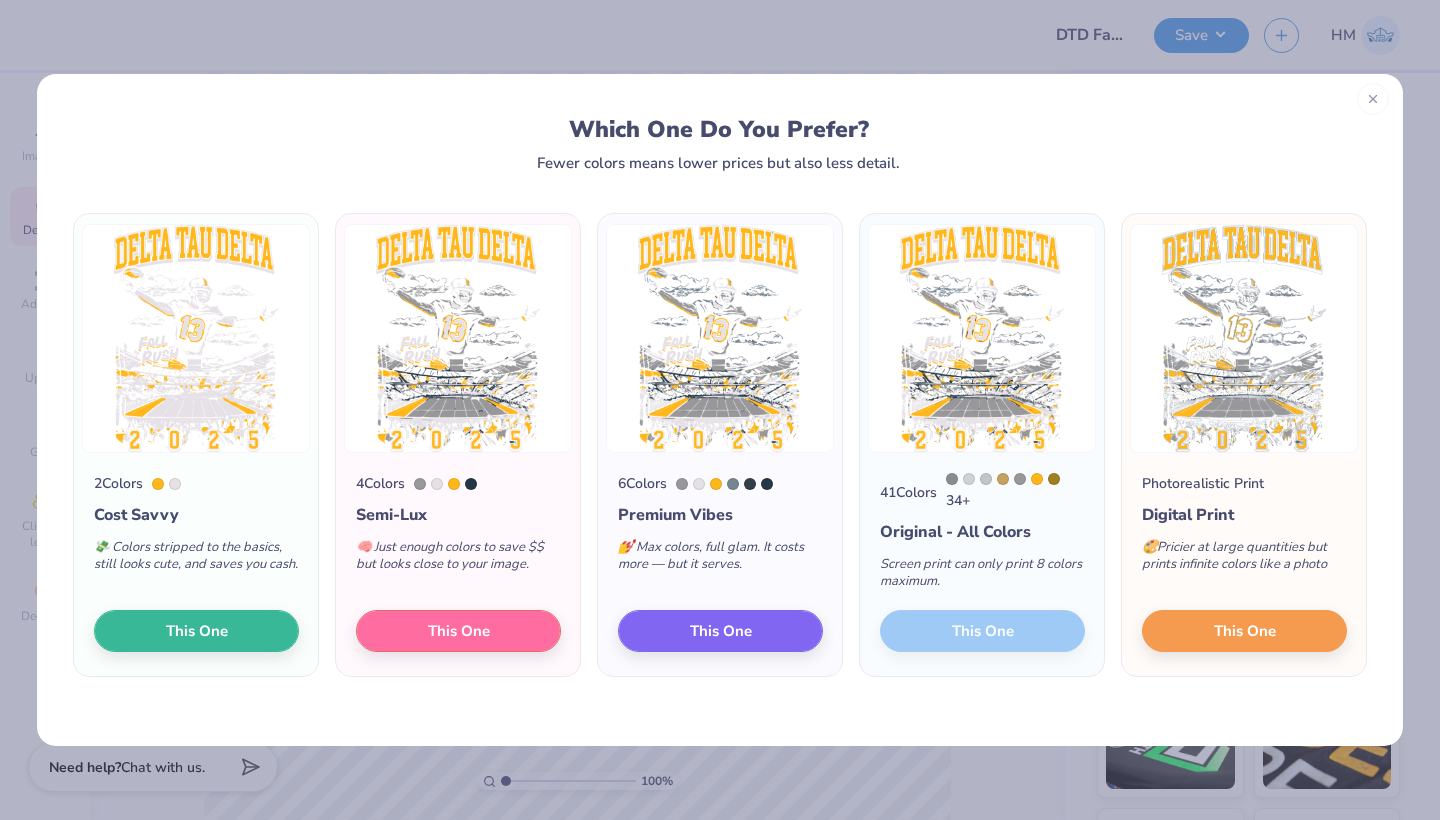 click at bounding box center (1373, 99) 